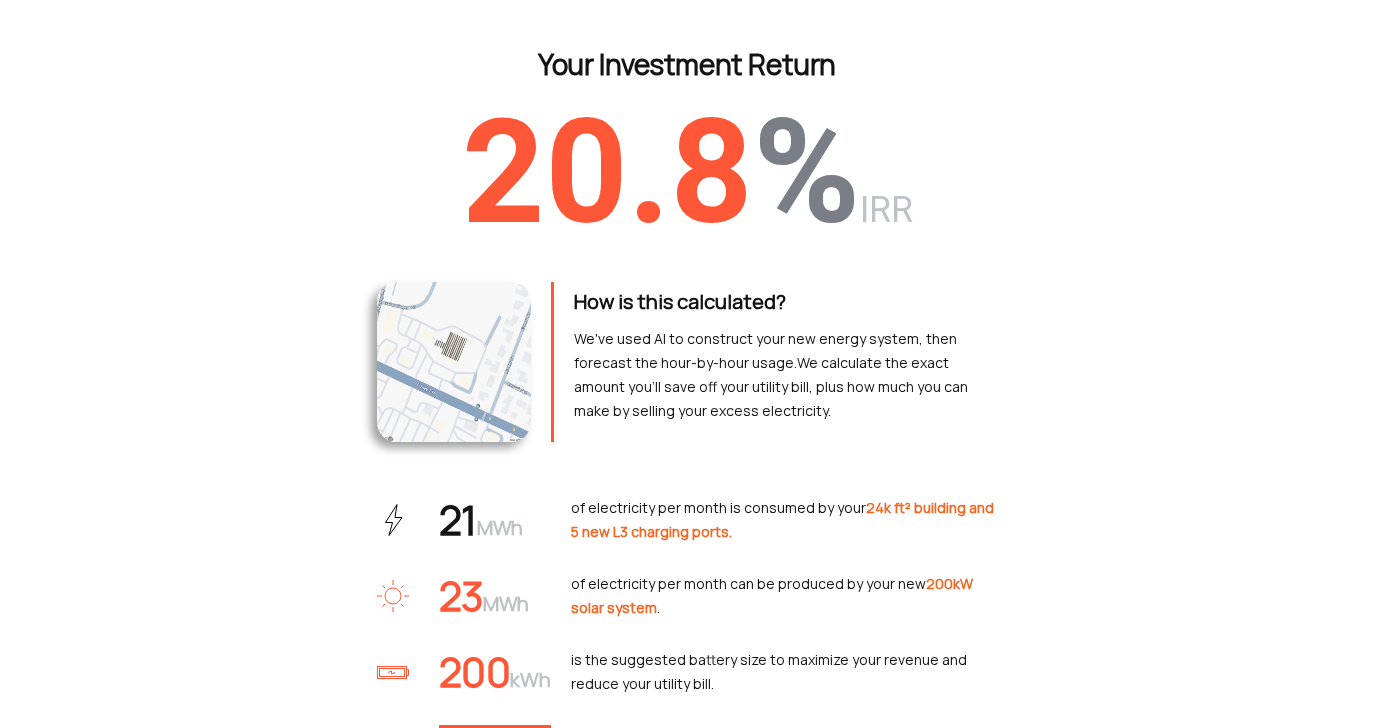 scroll, scrollTop: 0, scrollLeft: 0, axis: both 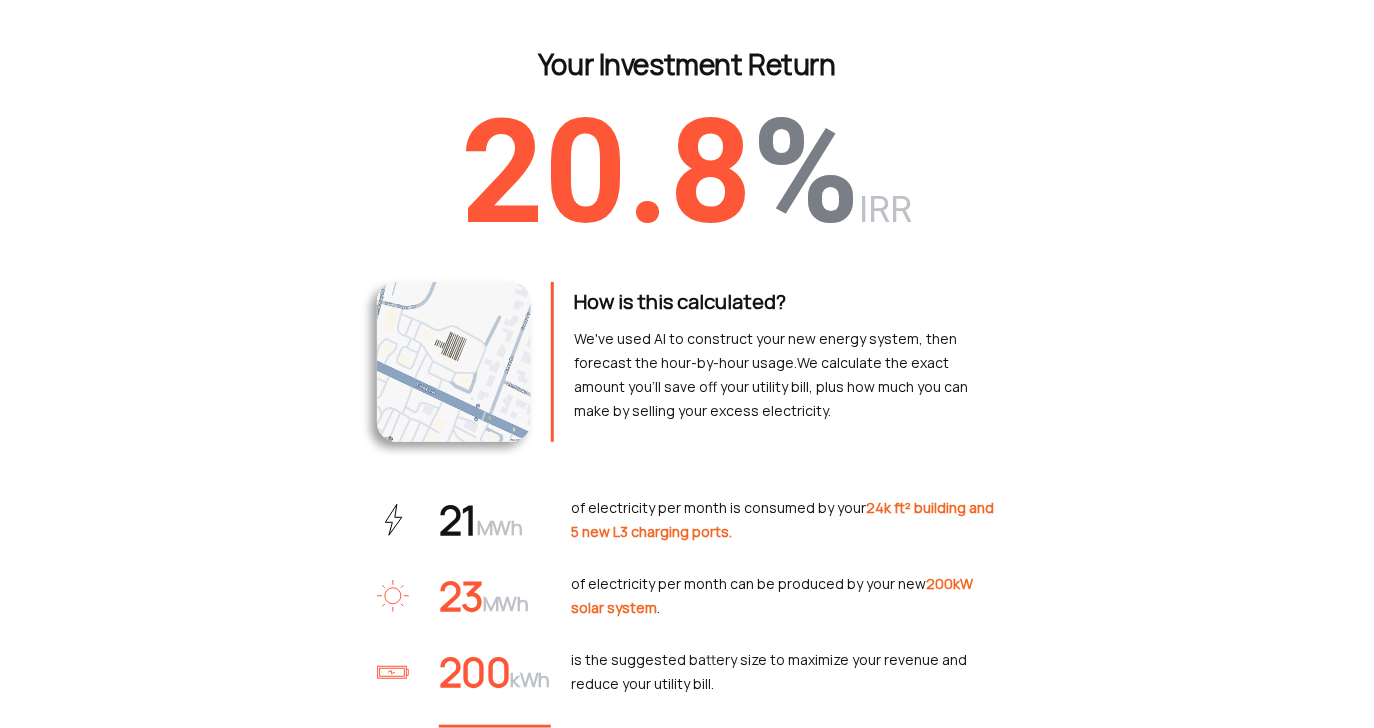 click on "Your Investment Return 20.8 %  IRR" at bounding box center [687, 148] 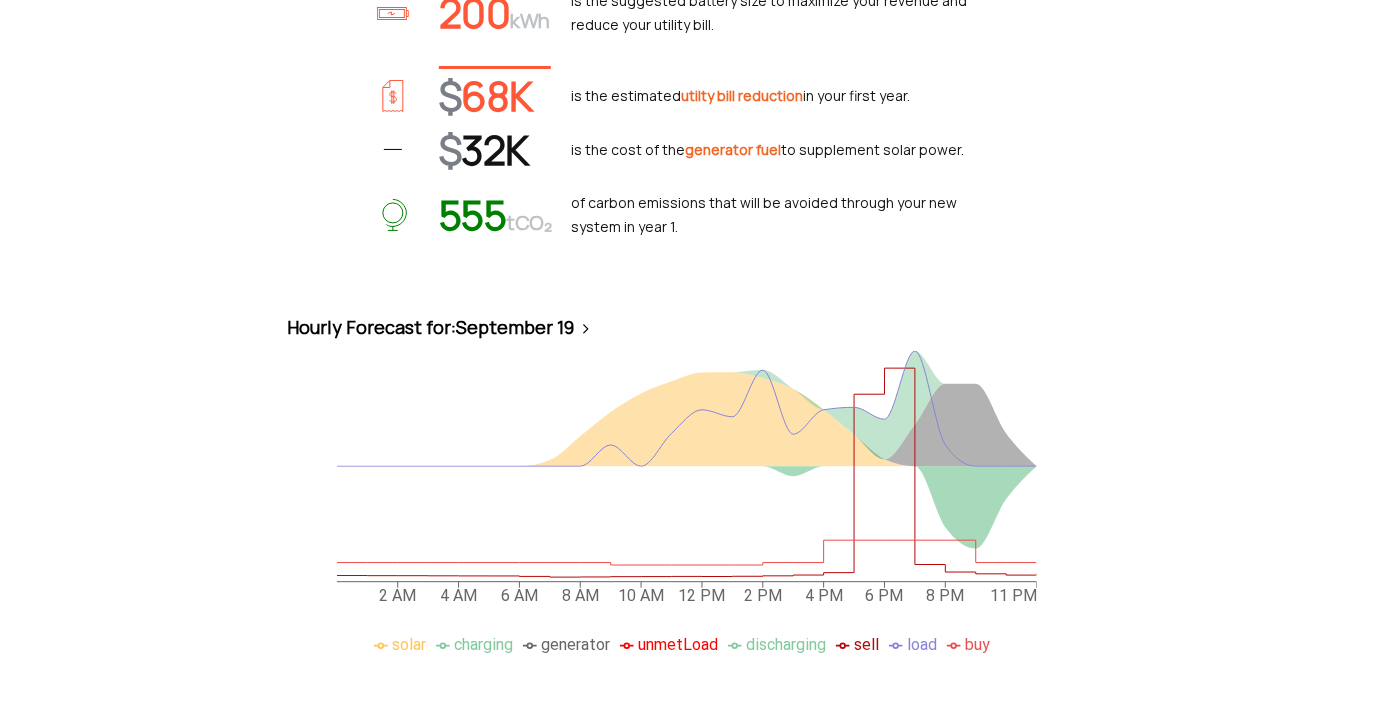 scroll, scrollTop: 670, scrollLeft: 0, axis: vertical 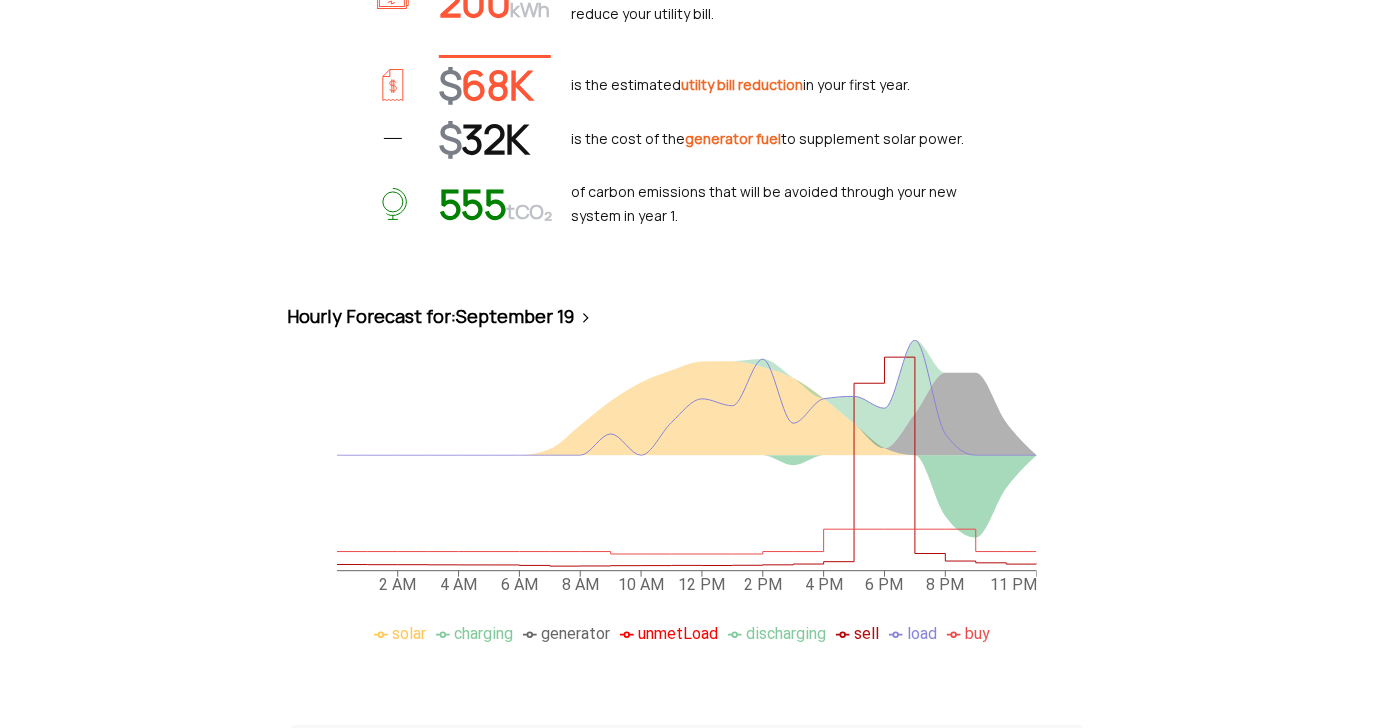 click 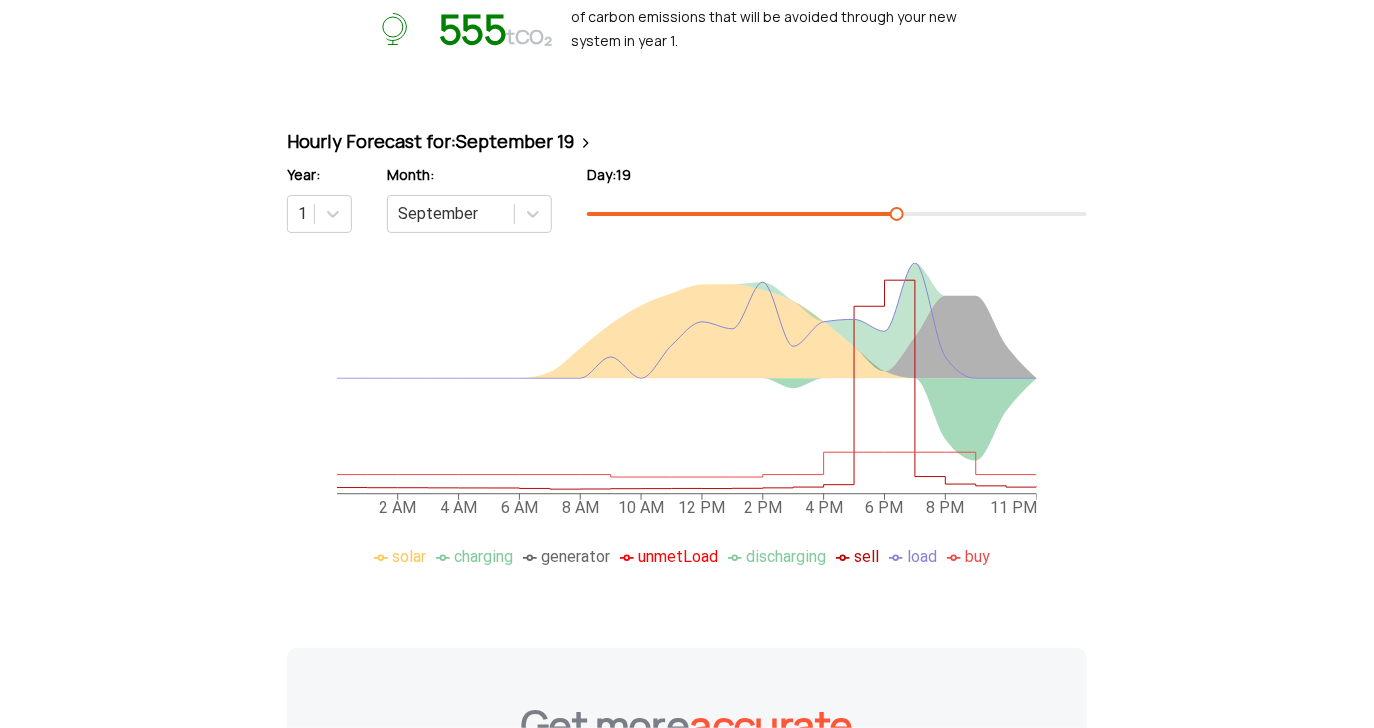 scroll, scrollTop: 848, scrollLeft: 0, axis: vertical 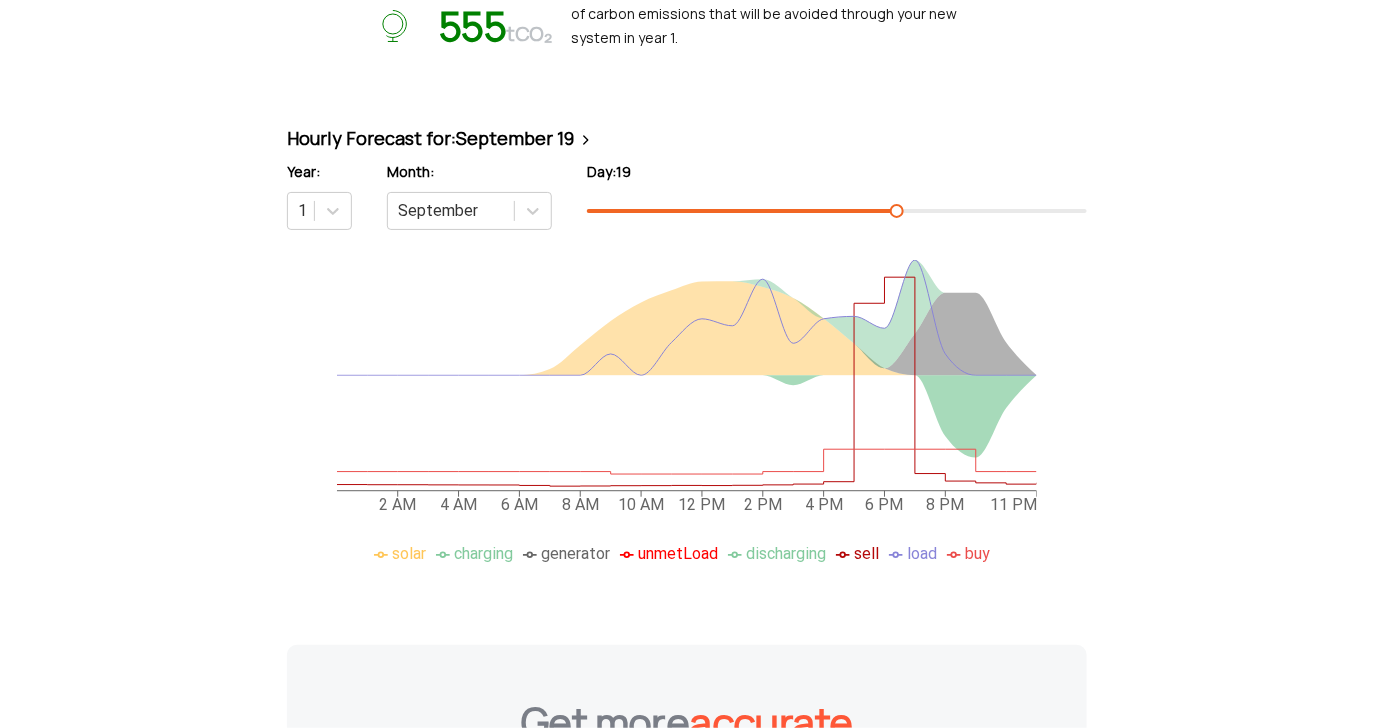 click at bounding box center (897, 211) 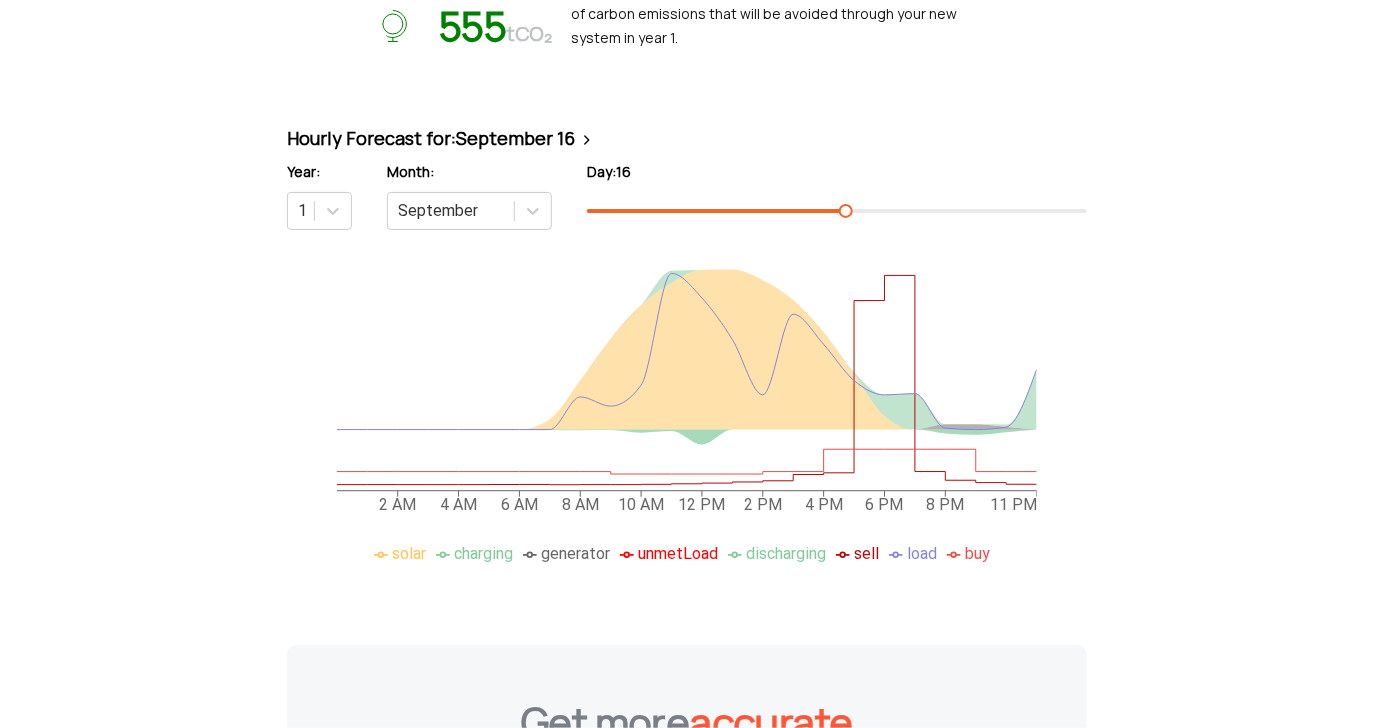 drag, startPoint x: 897, startPoint y: 214, endPoint x: 840, endPoint y: 225, distance: 58.0517 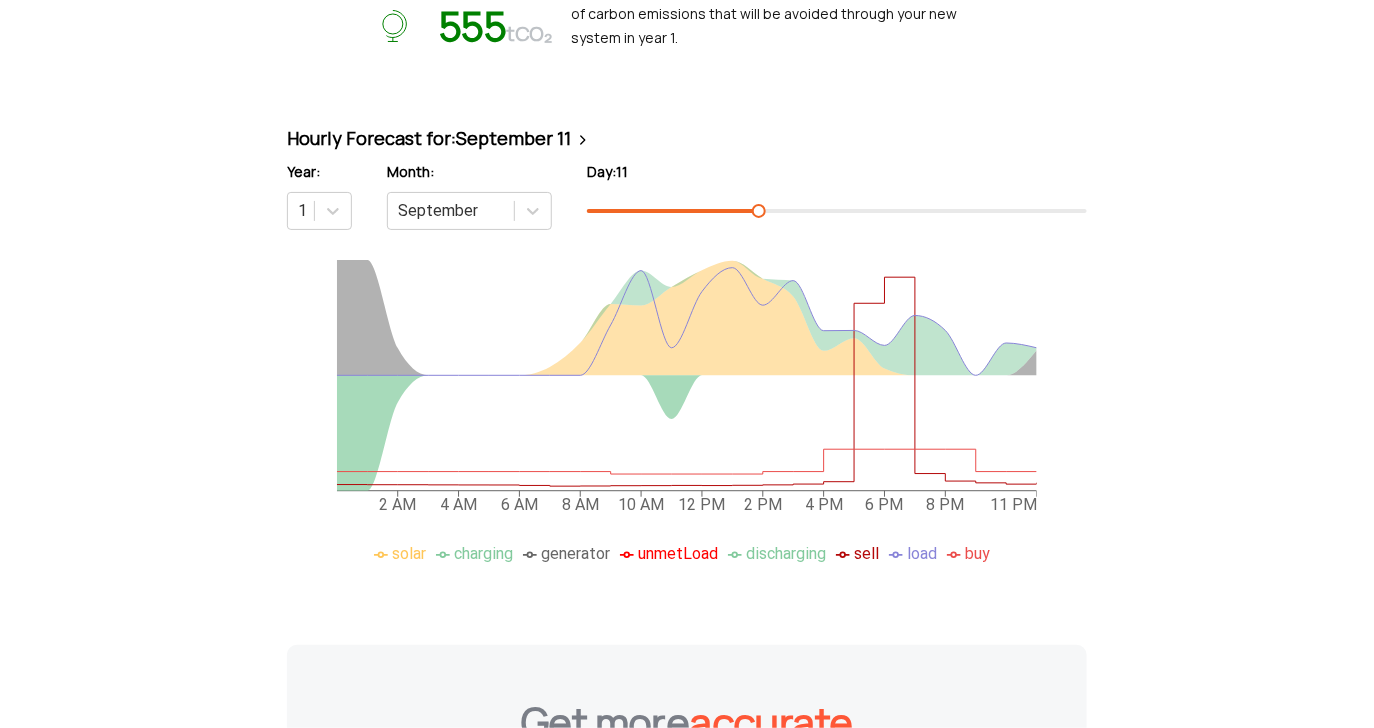 drag, startPoint x: 840, startPoint y: 210, endPoint x: 756, endPoint y: 223, distance: 85 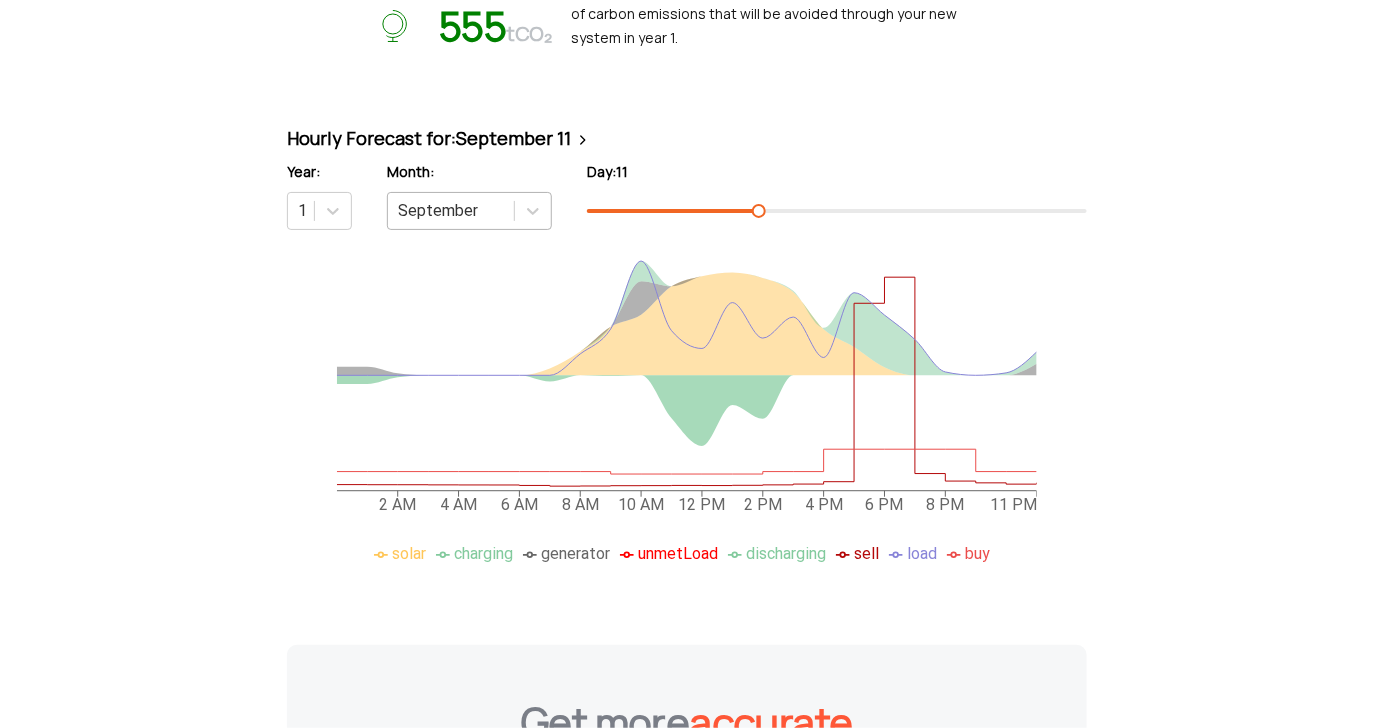 click on "September" at bounding box center [451, 211] 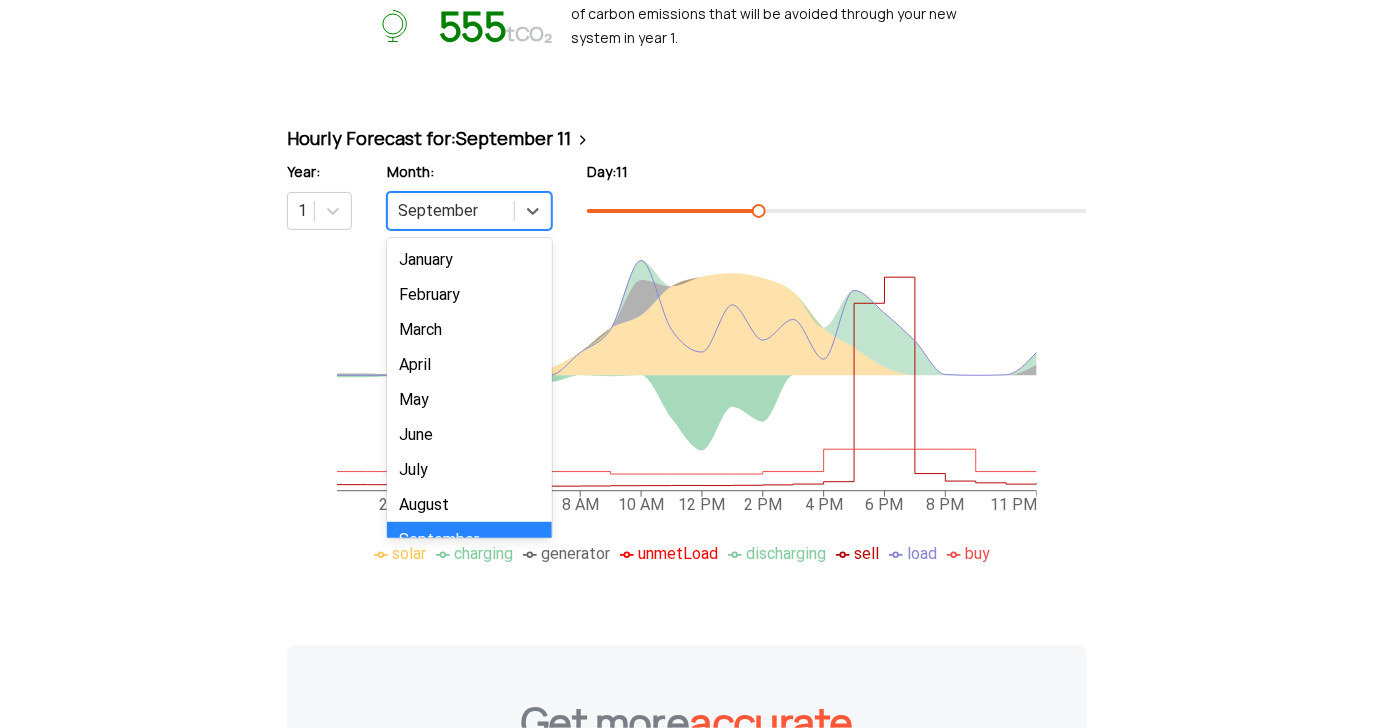 scroll, scrollTop: 31, scrollLeft: 0, axis: vertical 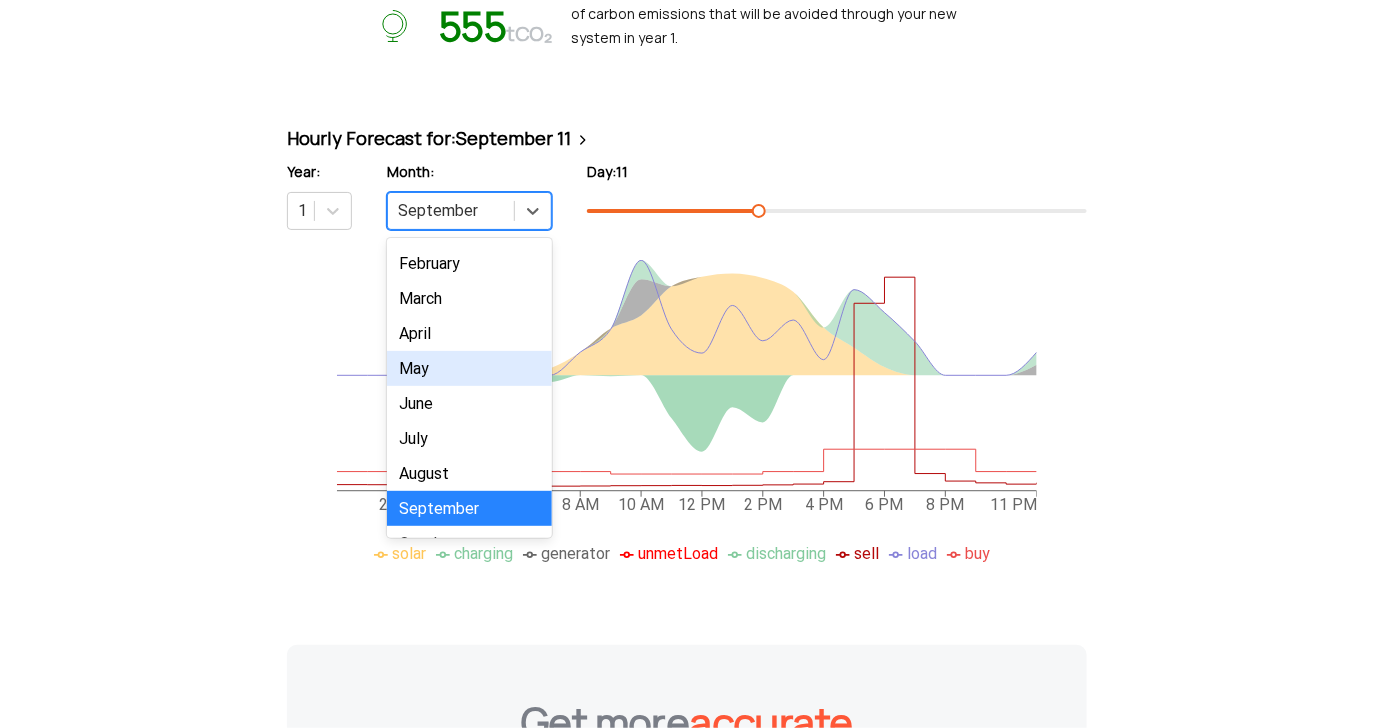 click on "May" at bounding box center (469, 368) 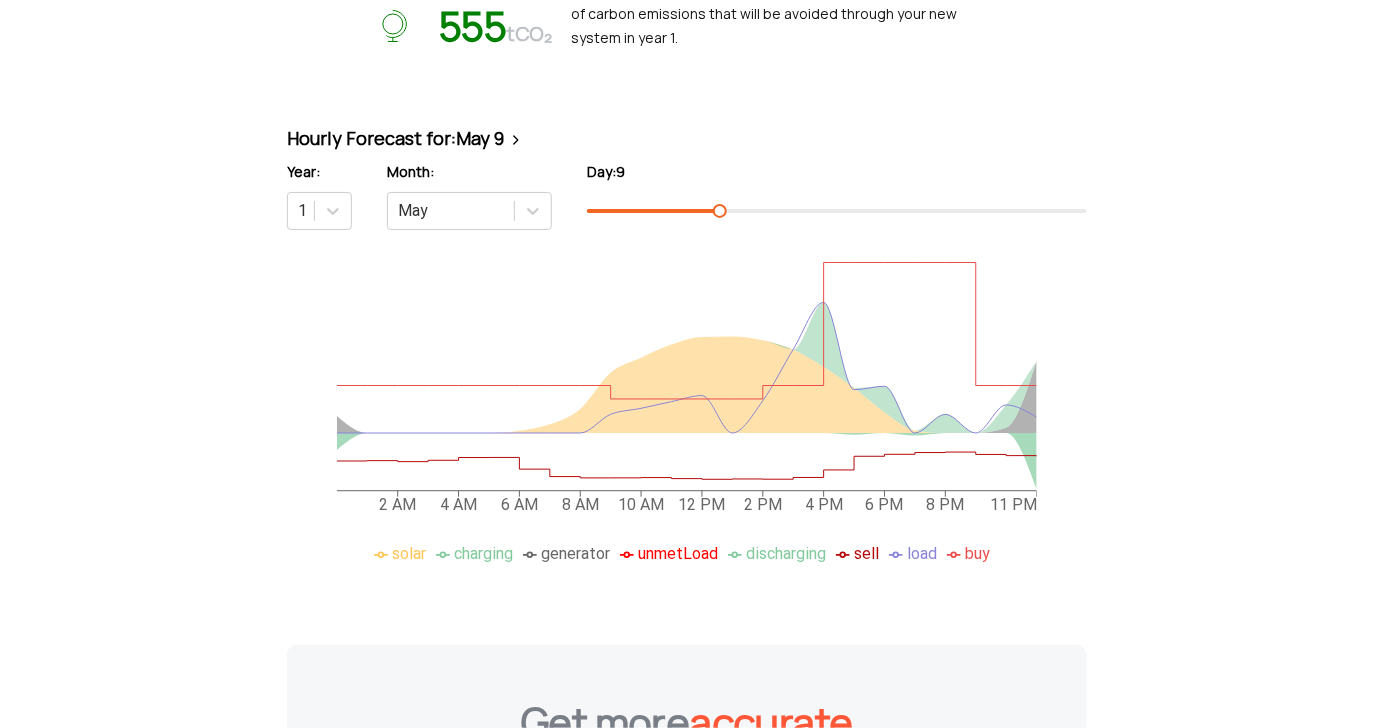 drag, startPoint x: 741, startPoint y: 209, endPoint x: 716, endPoint y: 224, distance: 29.15476 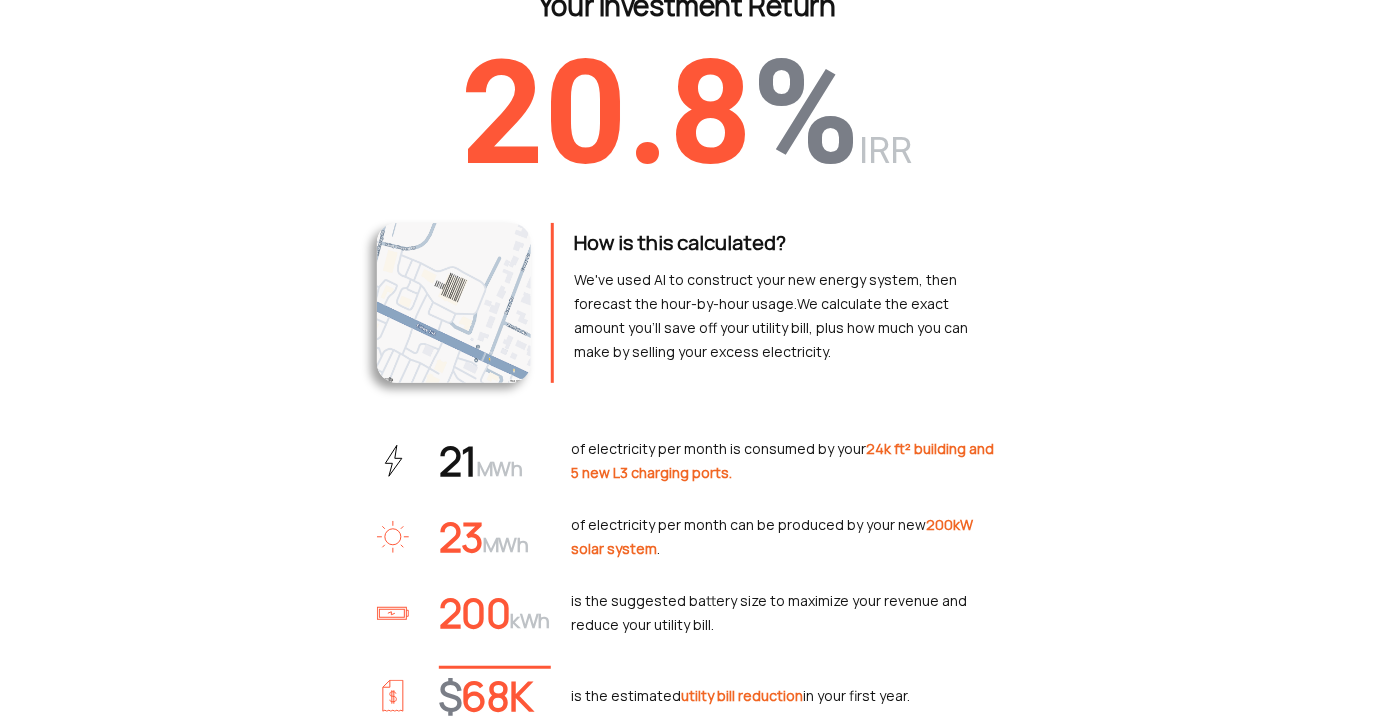 scroll, scrollTop: 0, scrollLeft: 0, axis: both 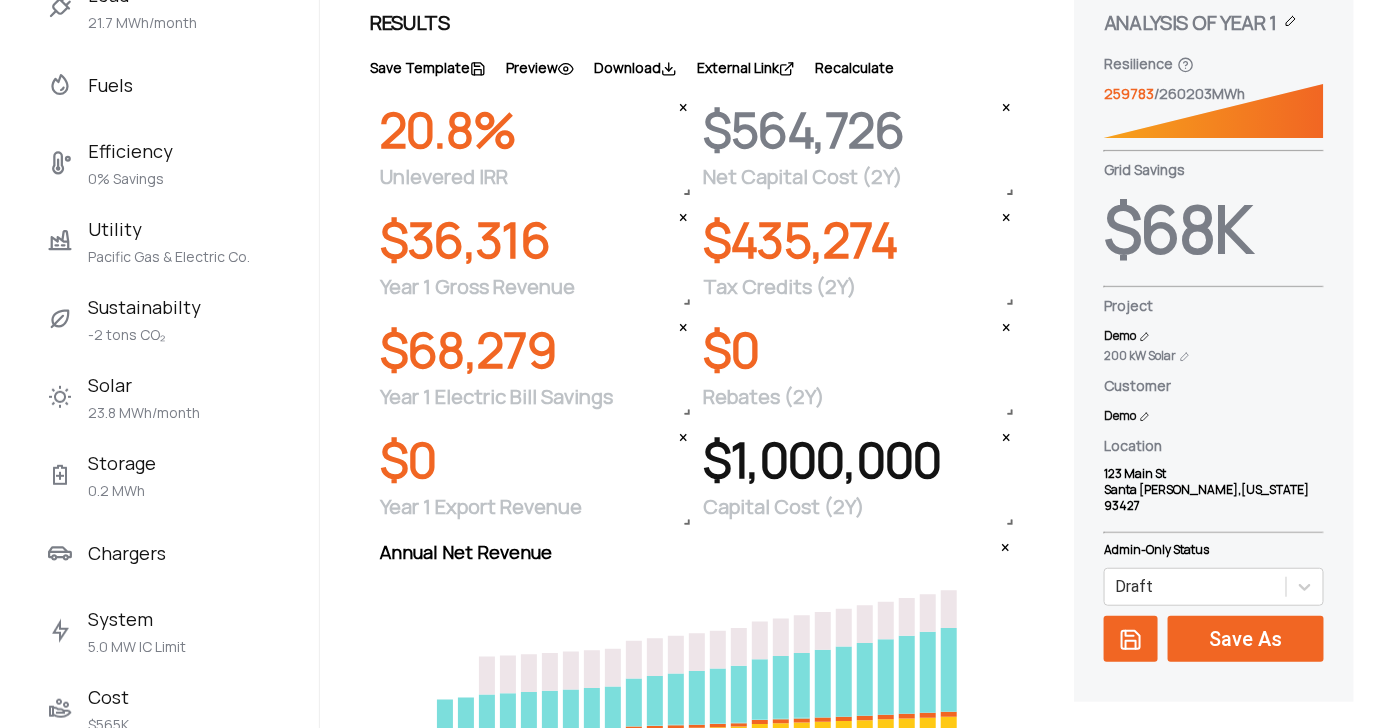 click on "Storage 0.2 MWh" at bounding box center (183, 475) 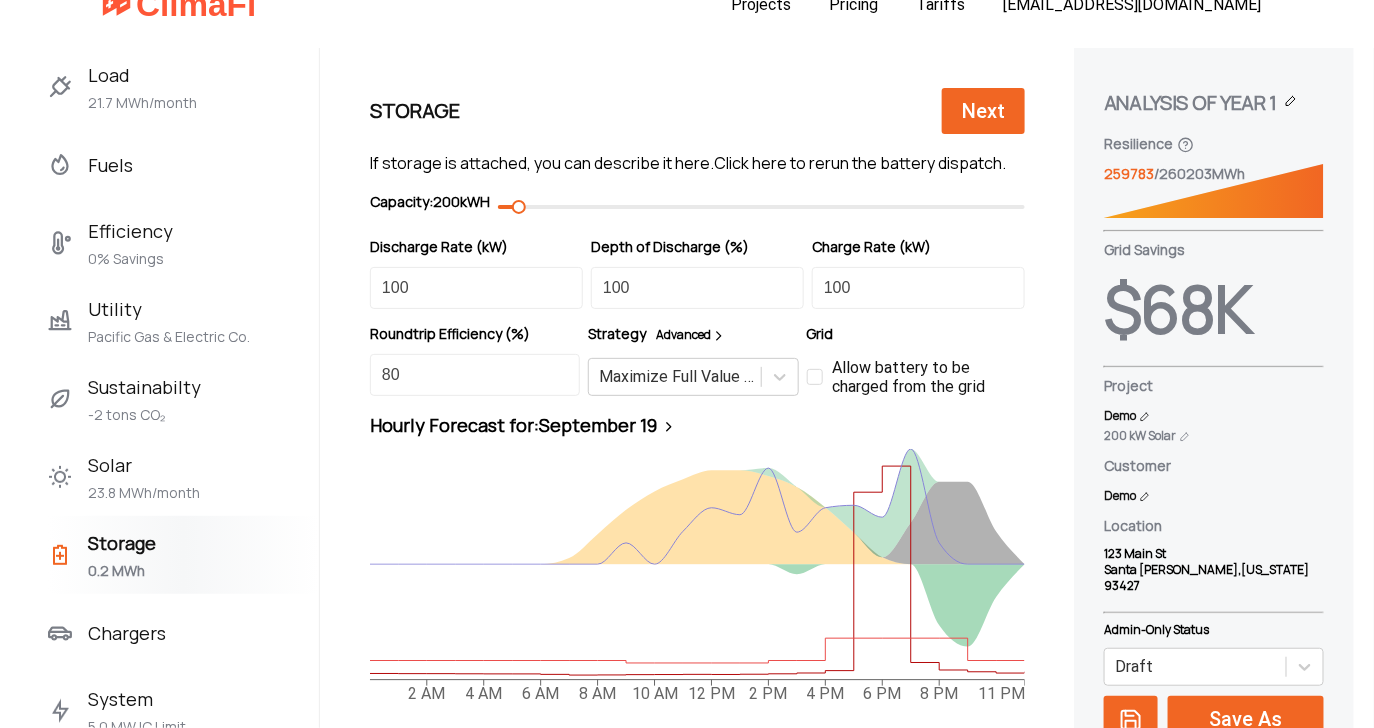 scroll, scrollTop: 27, scrollLeft: 0, axis: vertical 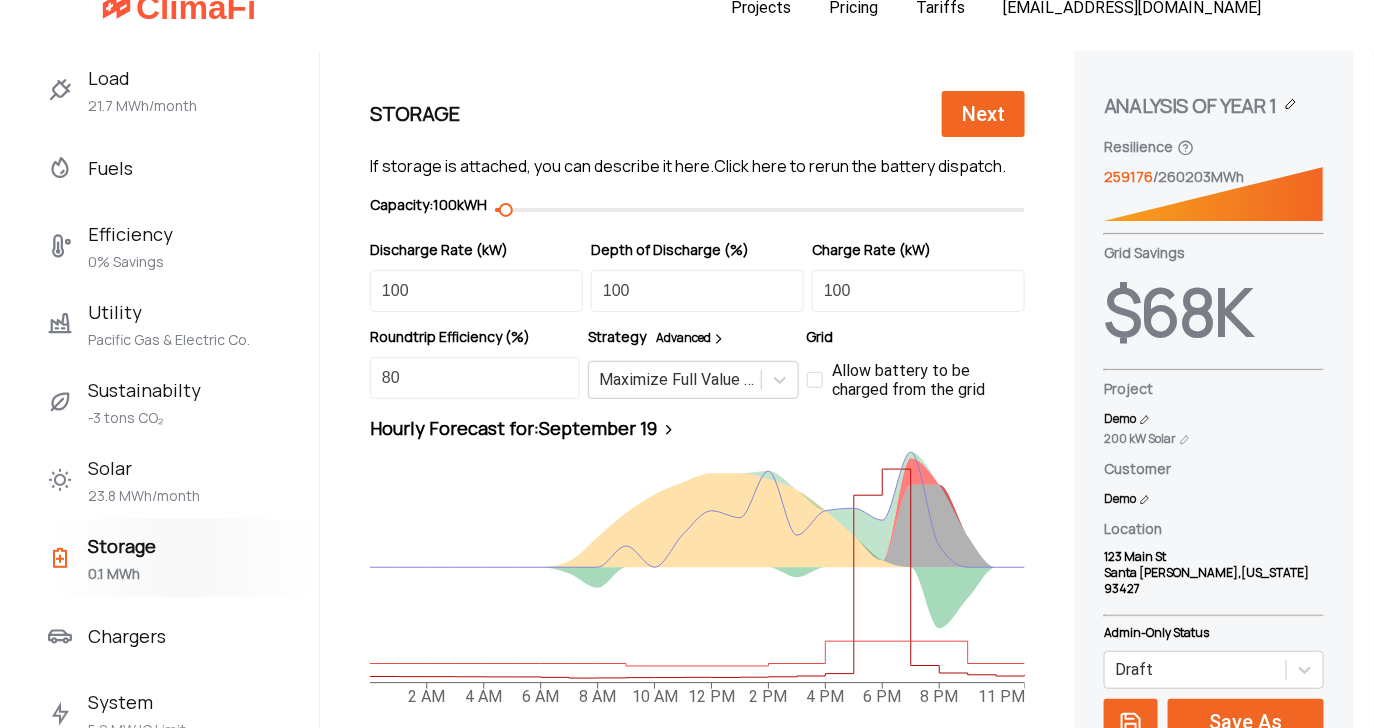 drag, startPoint x: 518, startPoint y: 206, endPoint x: 504, endPoint y: 214, distance: 16.124516 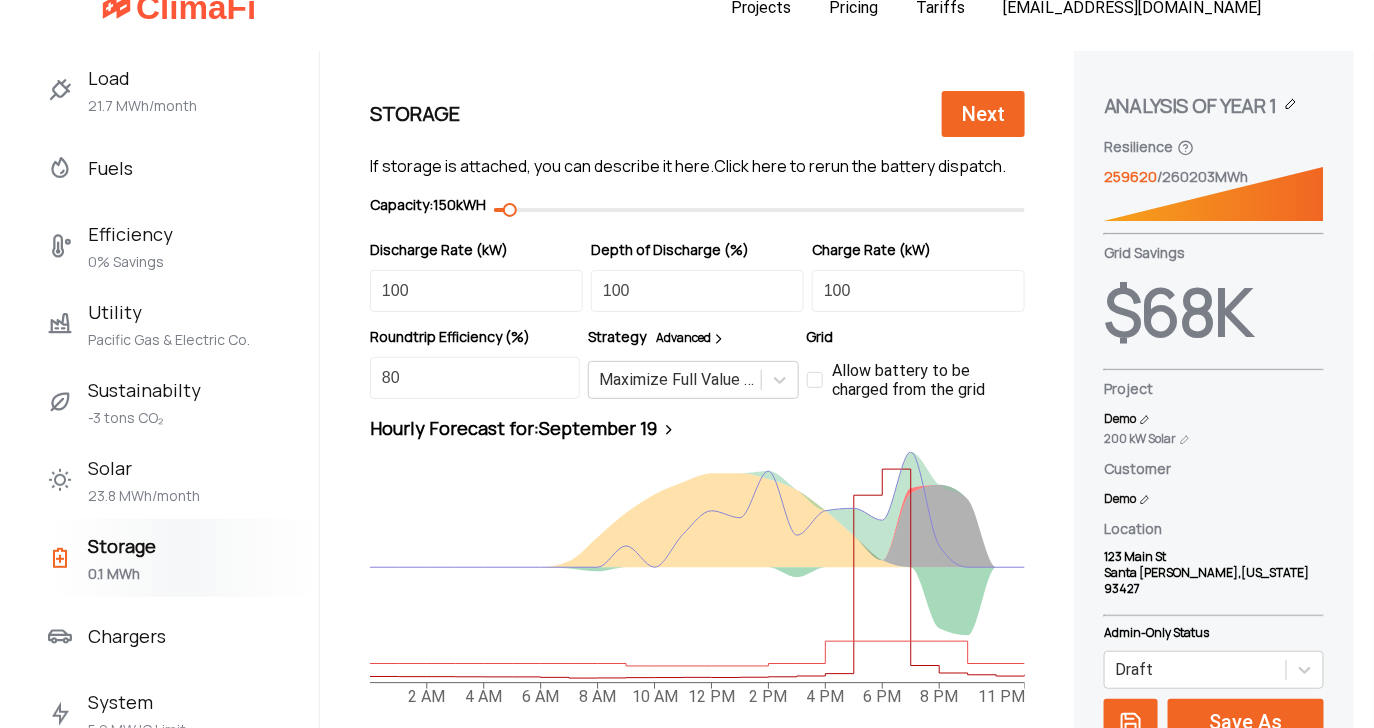 click at bounding box center [510, 210] 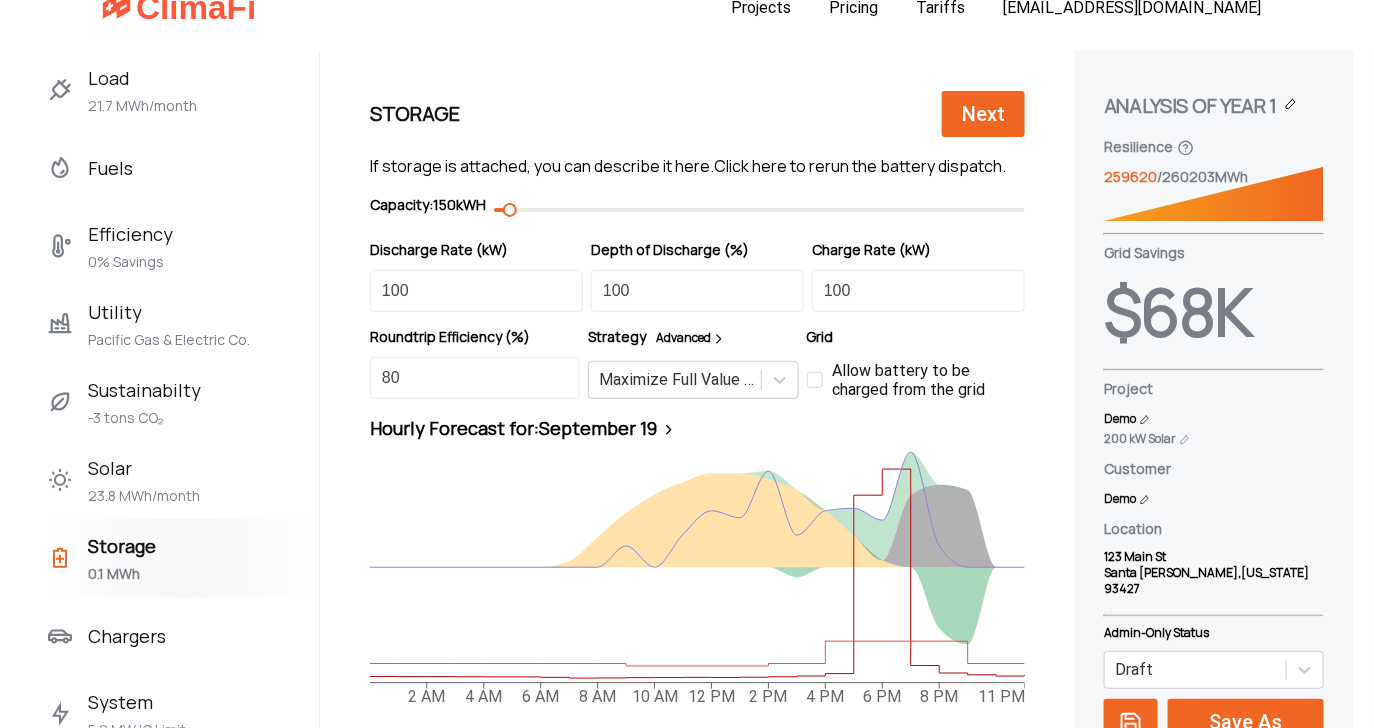 click 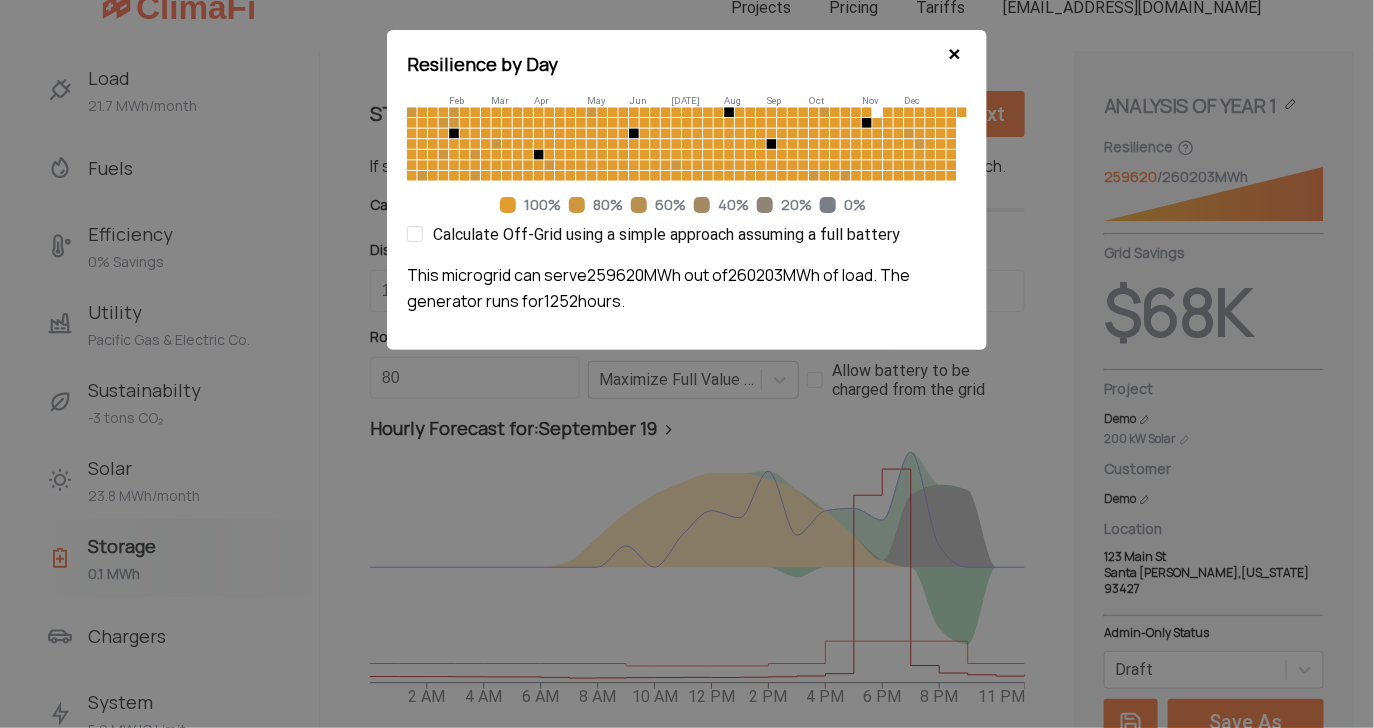 click at bounding box center [955, 53] 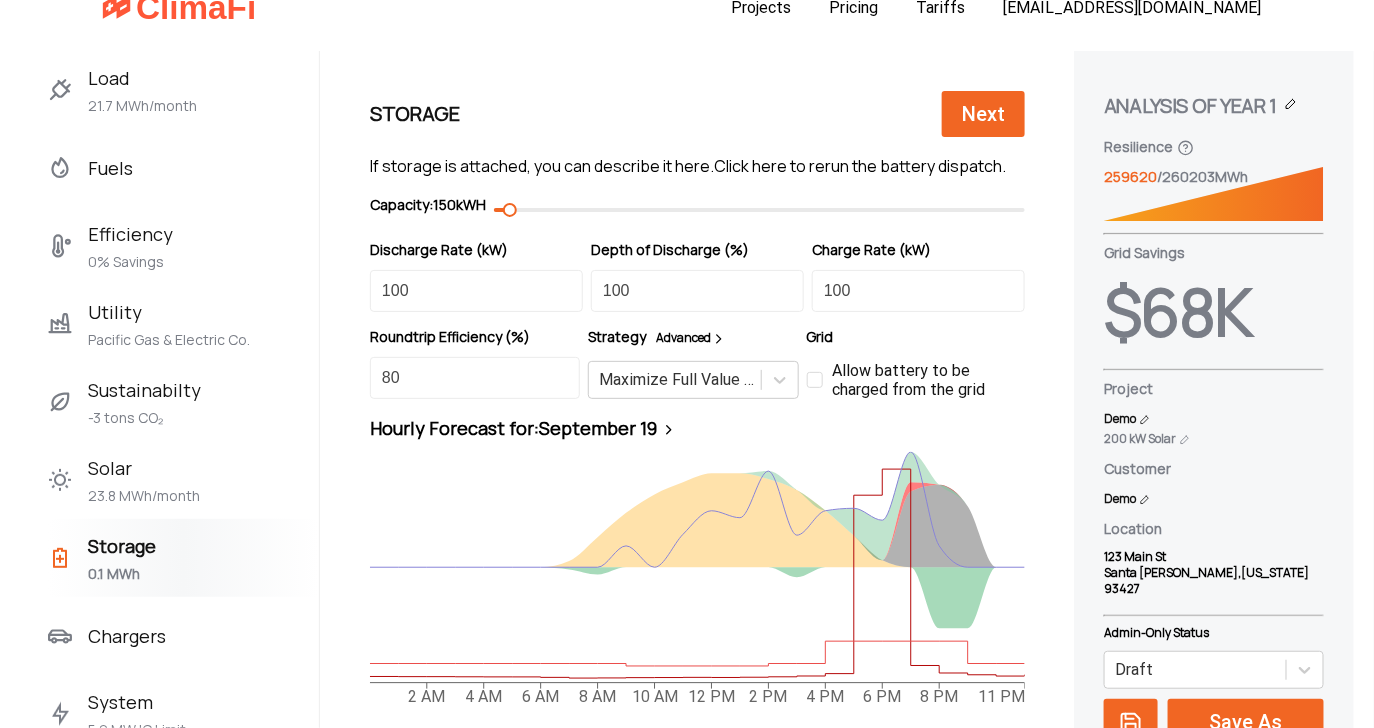 drag, startPoint x: 517, startPoint y: 210, endPoint x: 517, endPoint y: 221, distance: 11 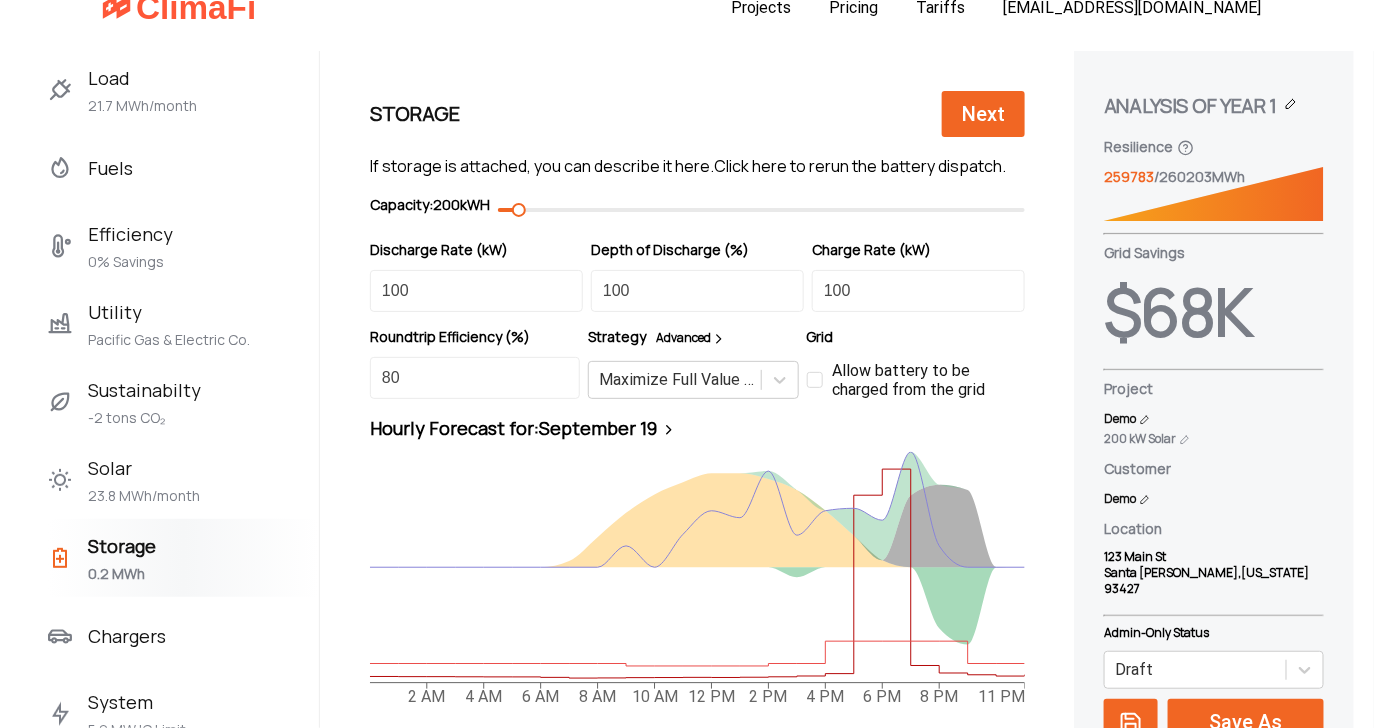 click at bounding box center [519, 210] 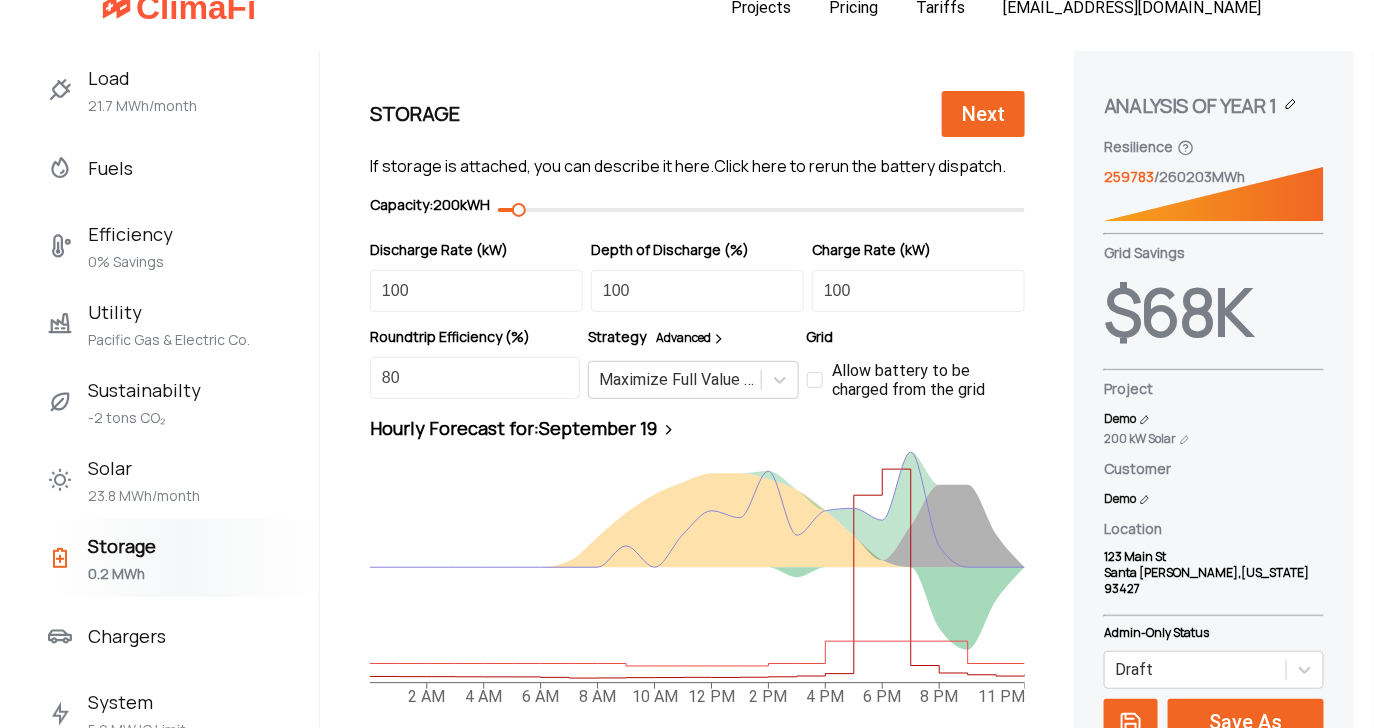 click on "23.8 MWh/month" at bounding box center [144, 496] 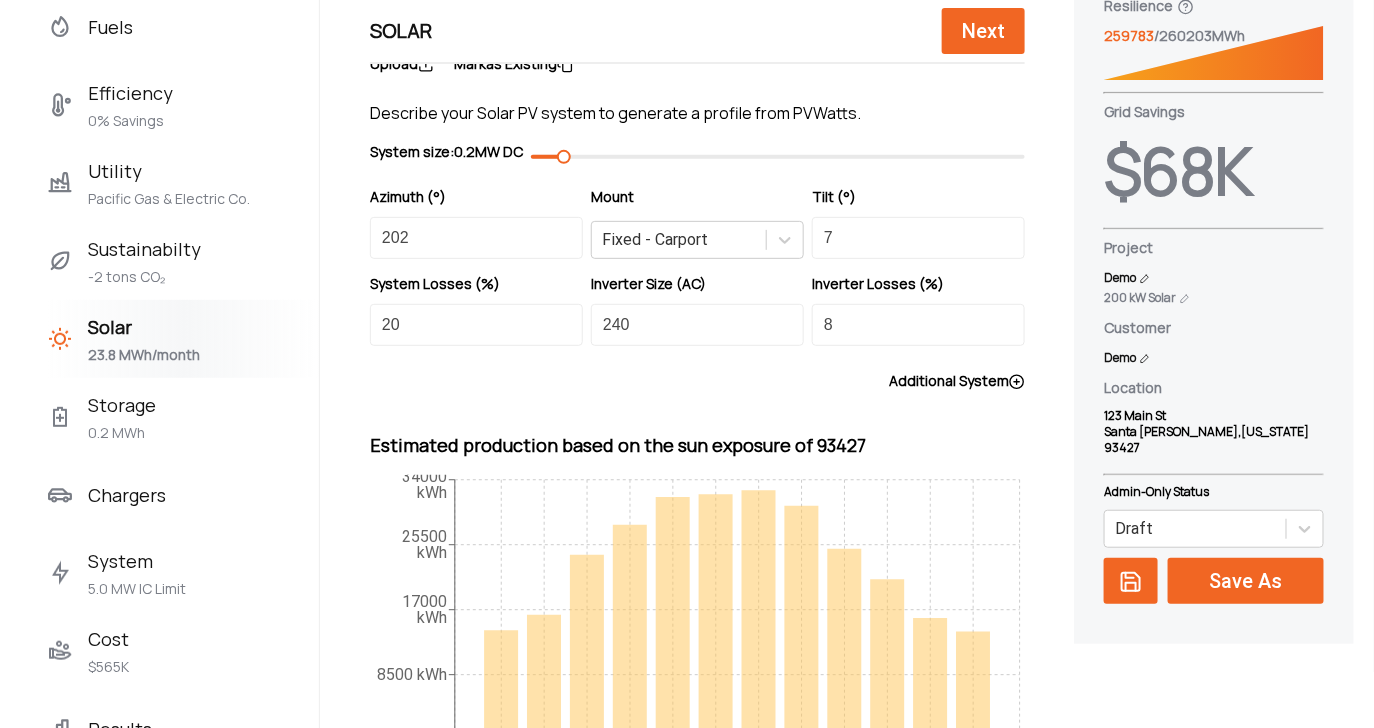 scroll, scrollTop: 143, scrollLeft: 0, axis: vertical 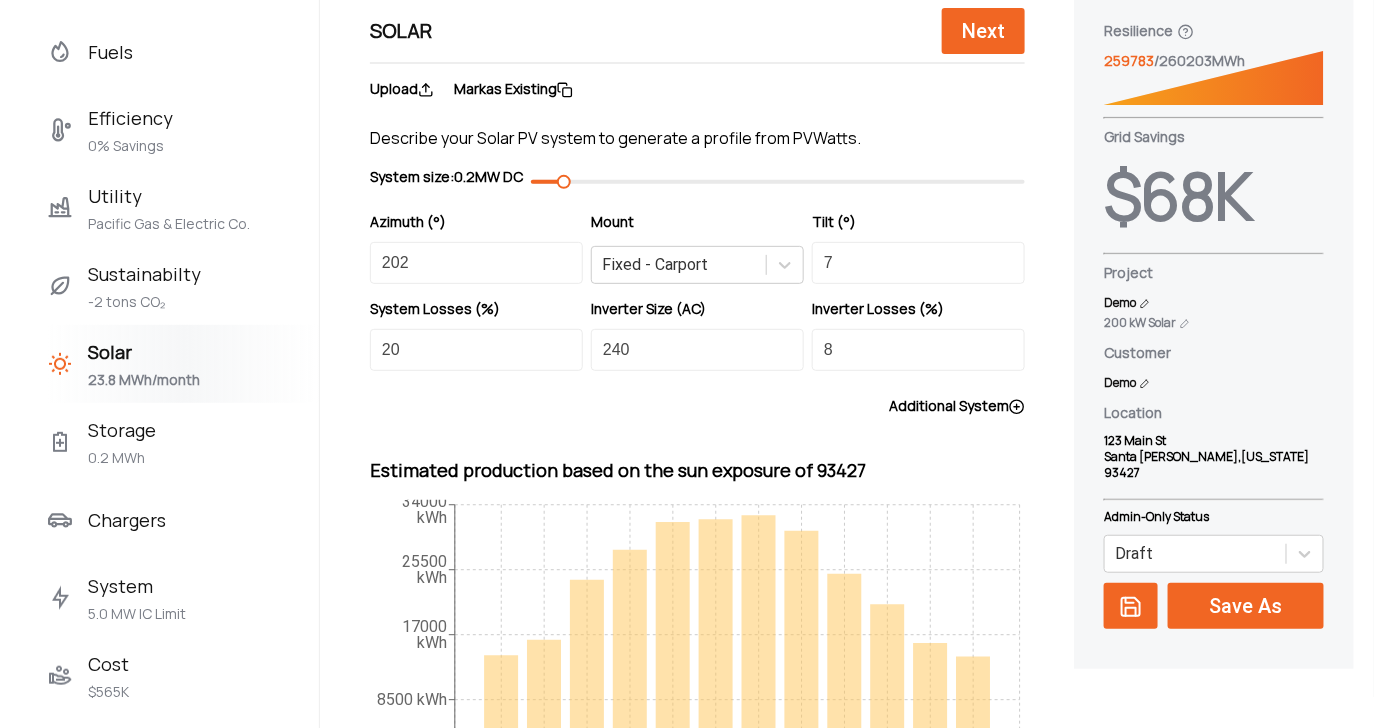 click on "Utility" at bounding box center (169, 196) 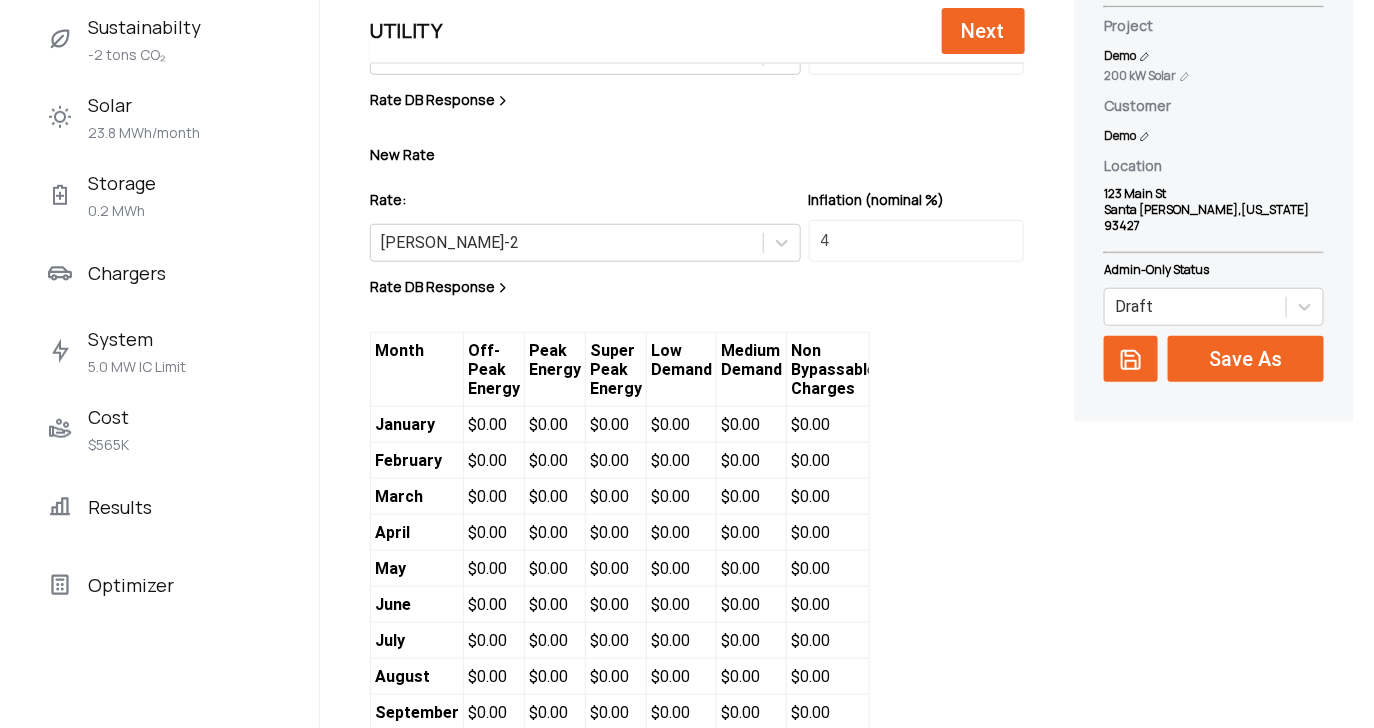 scroll, scrollTop: 452, scrollLeft: 0, axis: vertical 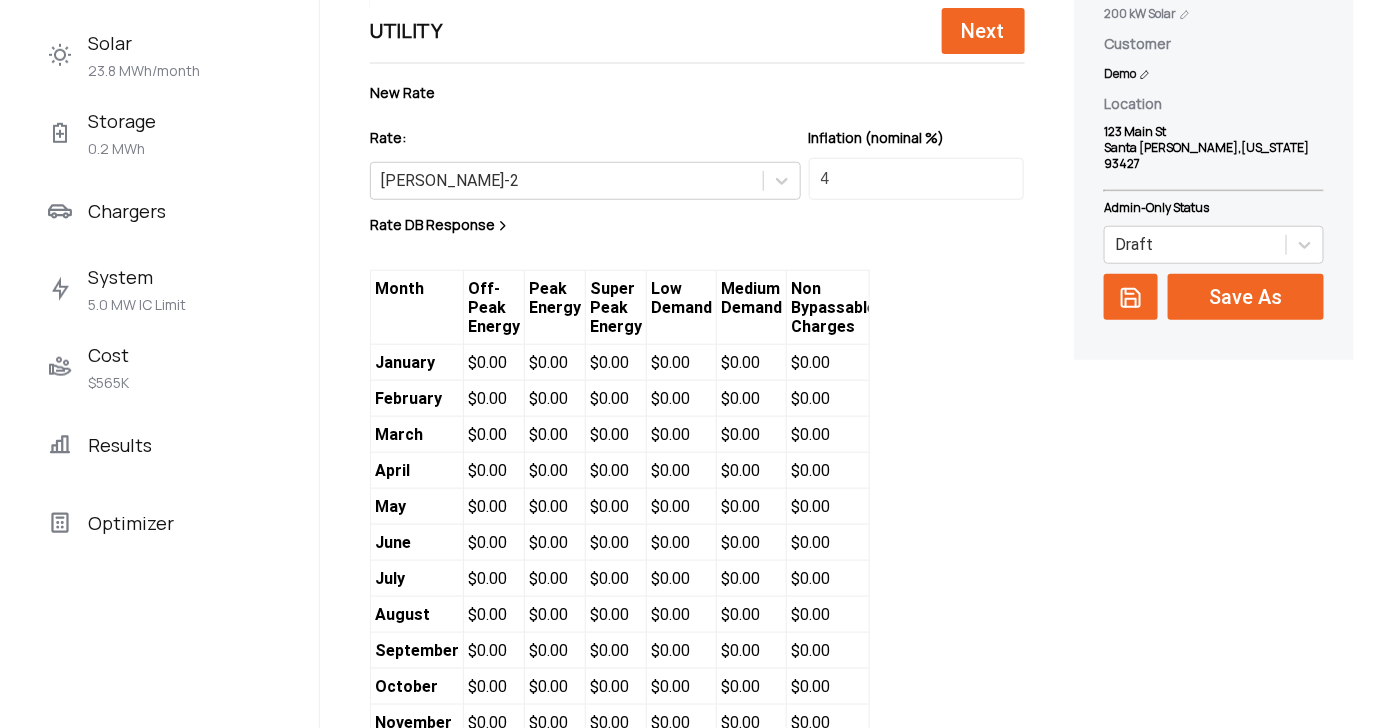 click on "Cost" at bounding box center (108, 355) 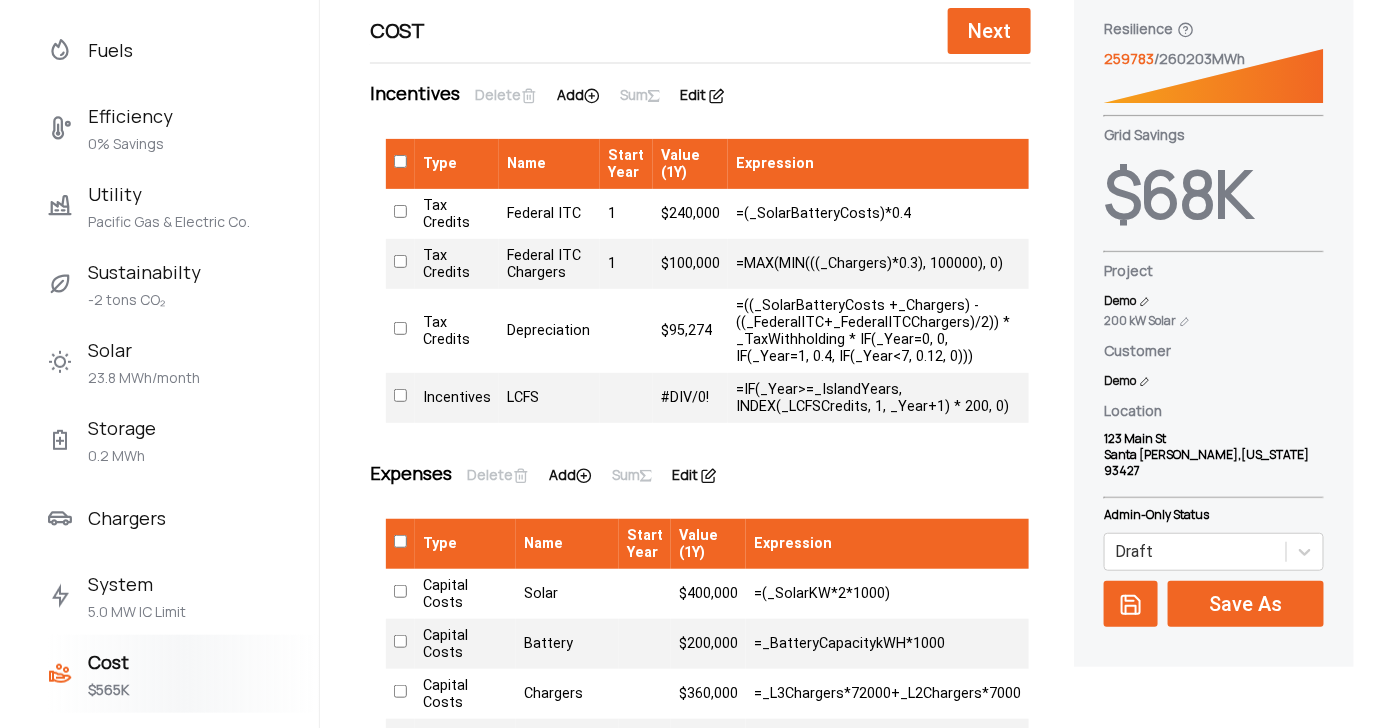 scroll, scrollTop: 159, scrollLeft: 0, axis: vertical 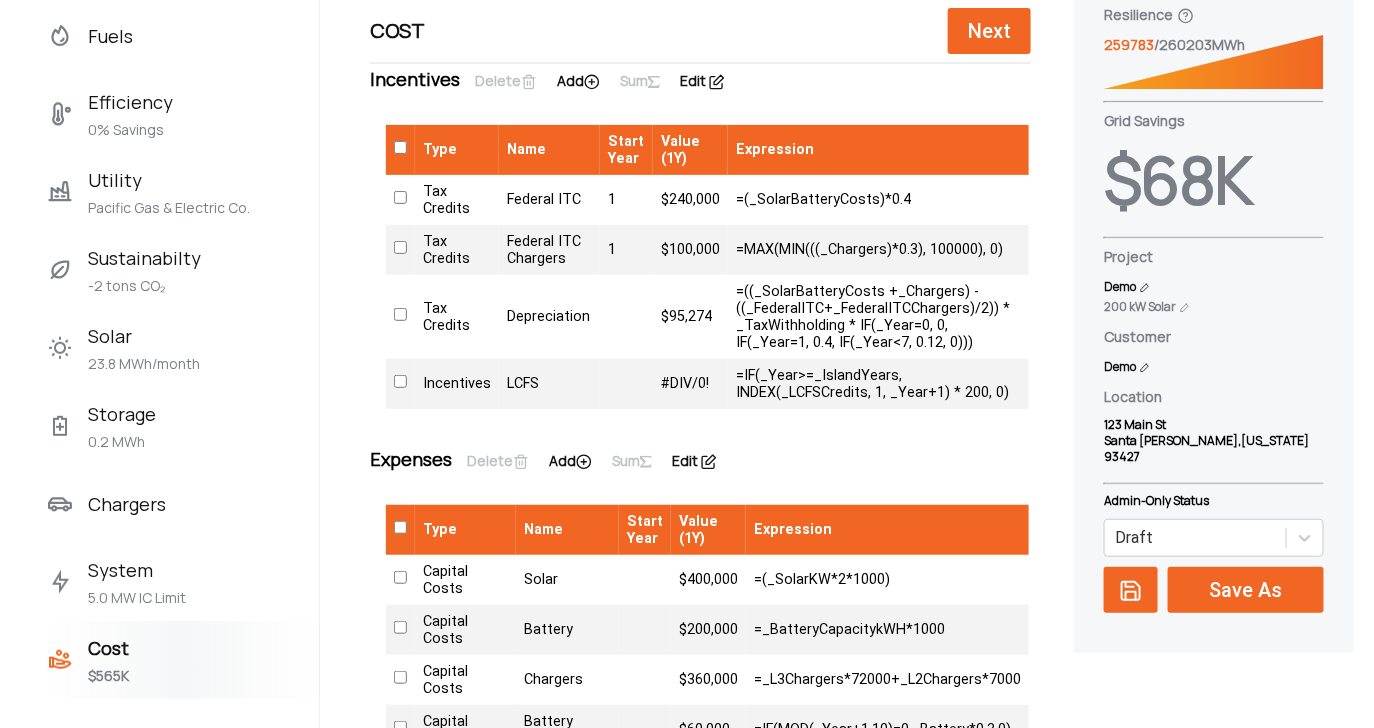 click on "Storage" at bounding box center (122, 414) 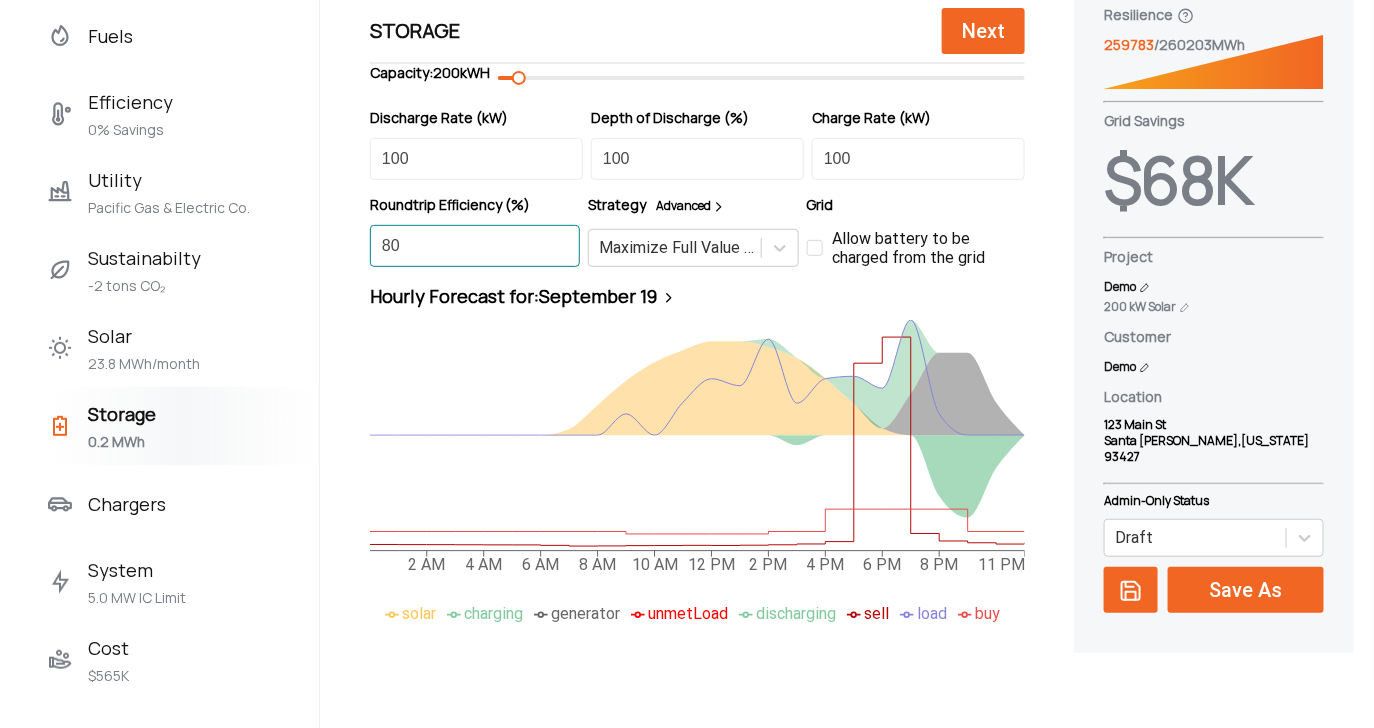 click on "80" at bounding box center [475, 246] 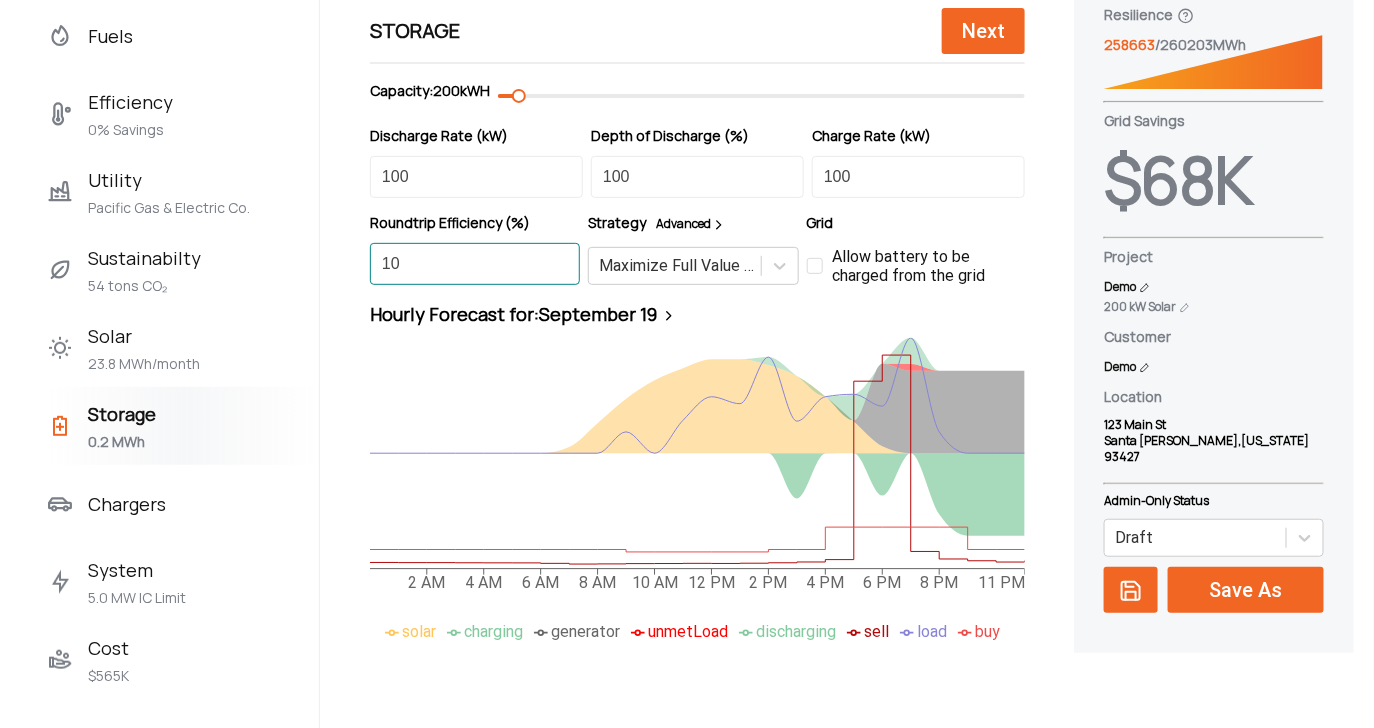 type on "10" 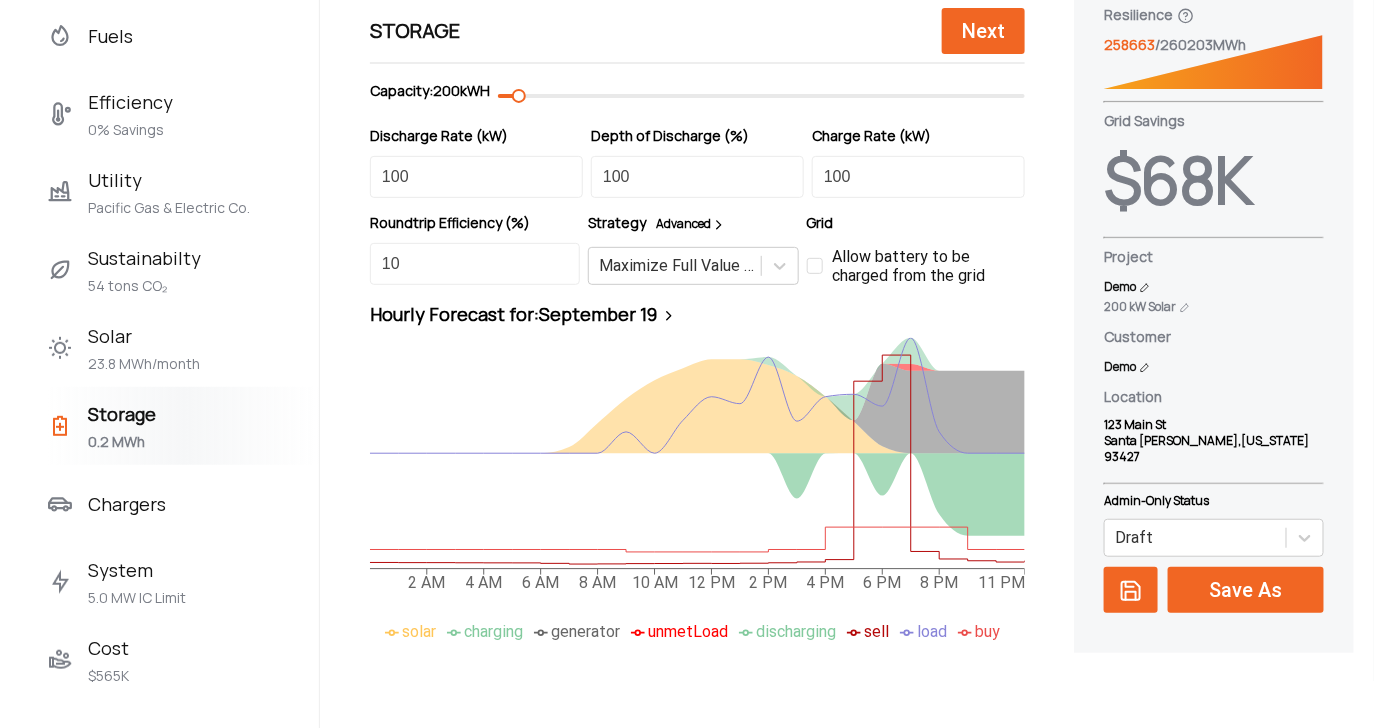 click on "Advanced" at bounding box center [691, 223] 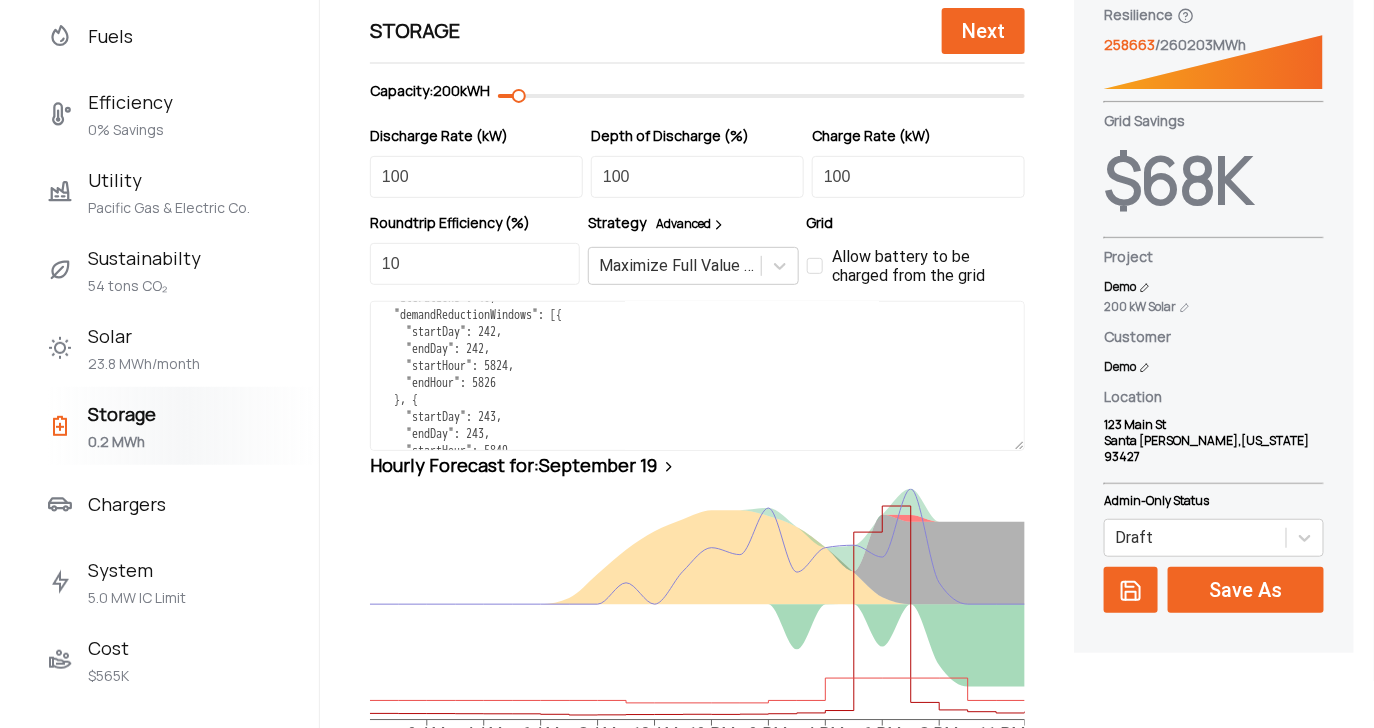 scroll, scrollTop: 41, scrollLeft: 0, axis: vertical 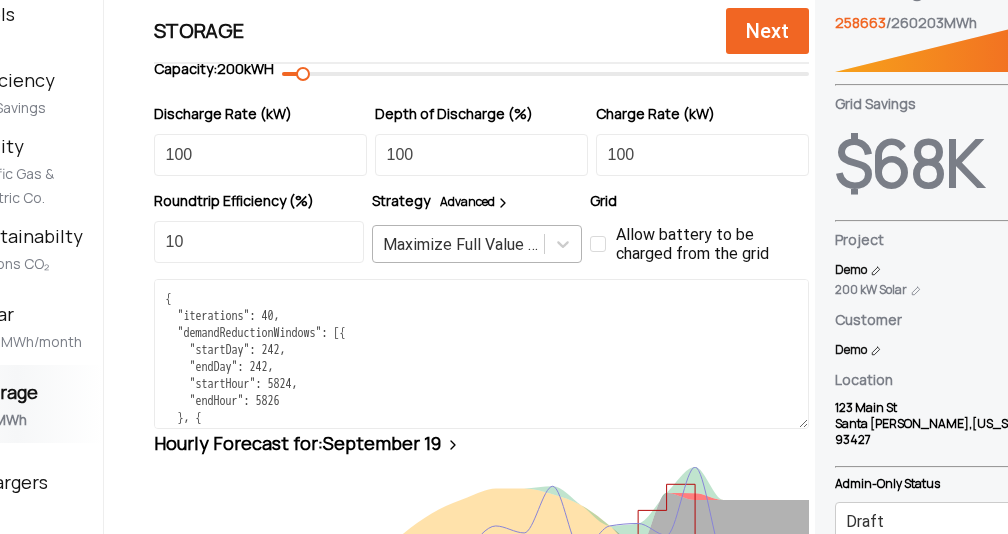click on "Maximize Full Value Stack" at bounding box center (464, 244) 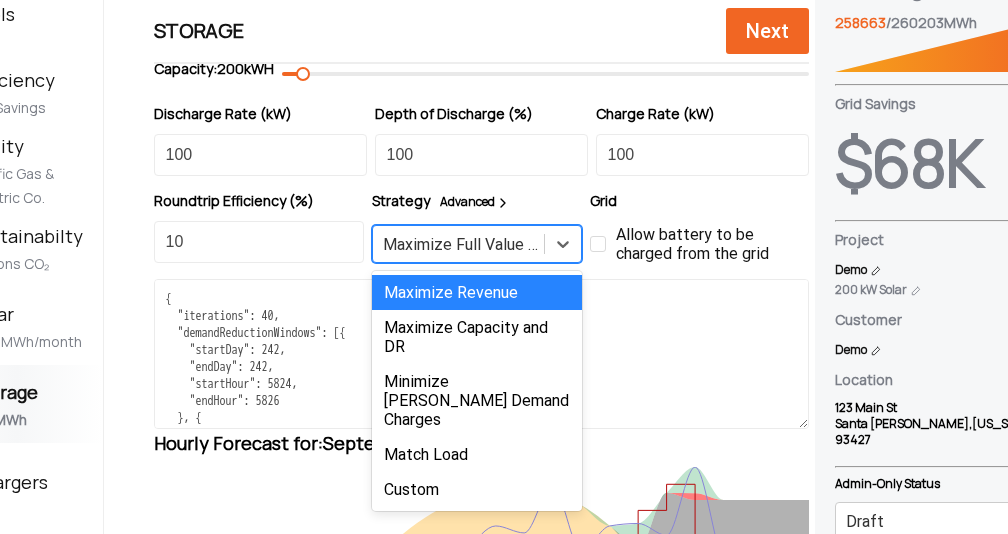 click on "Maximize Revenue" at bounding box center [477, 292] 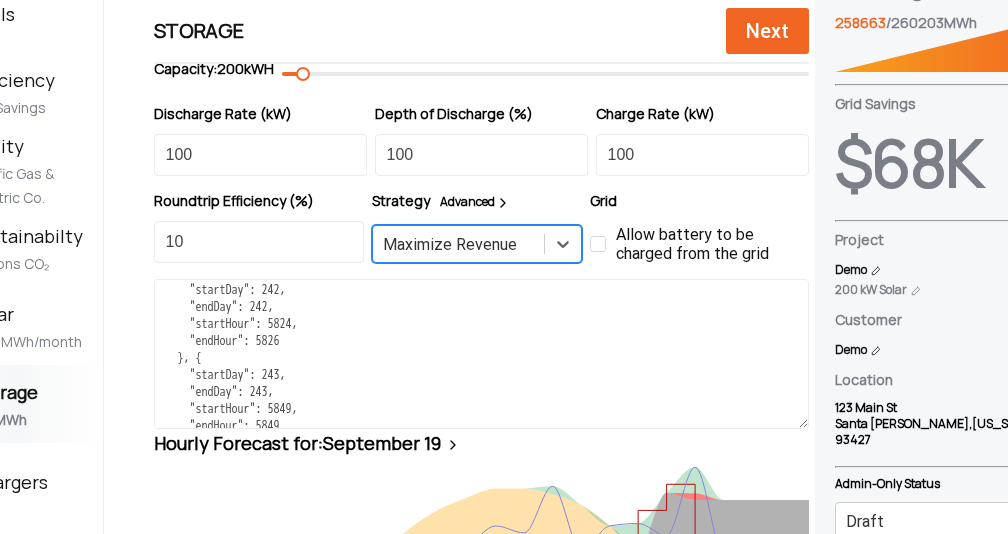 scroll, scrollTop: 66, scrollLeft: 0, axis: vertical 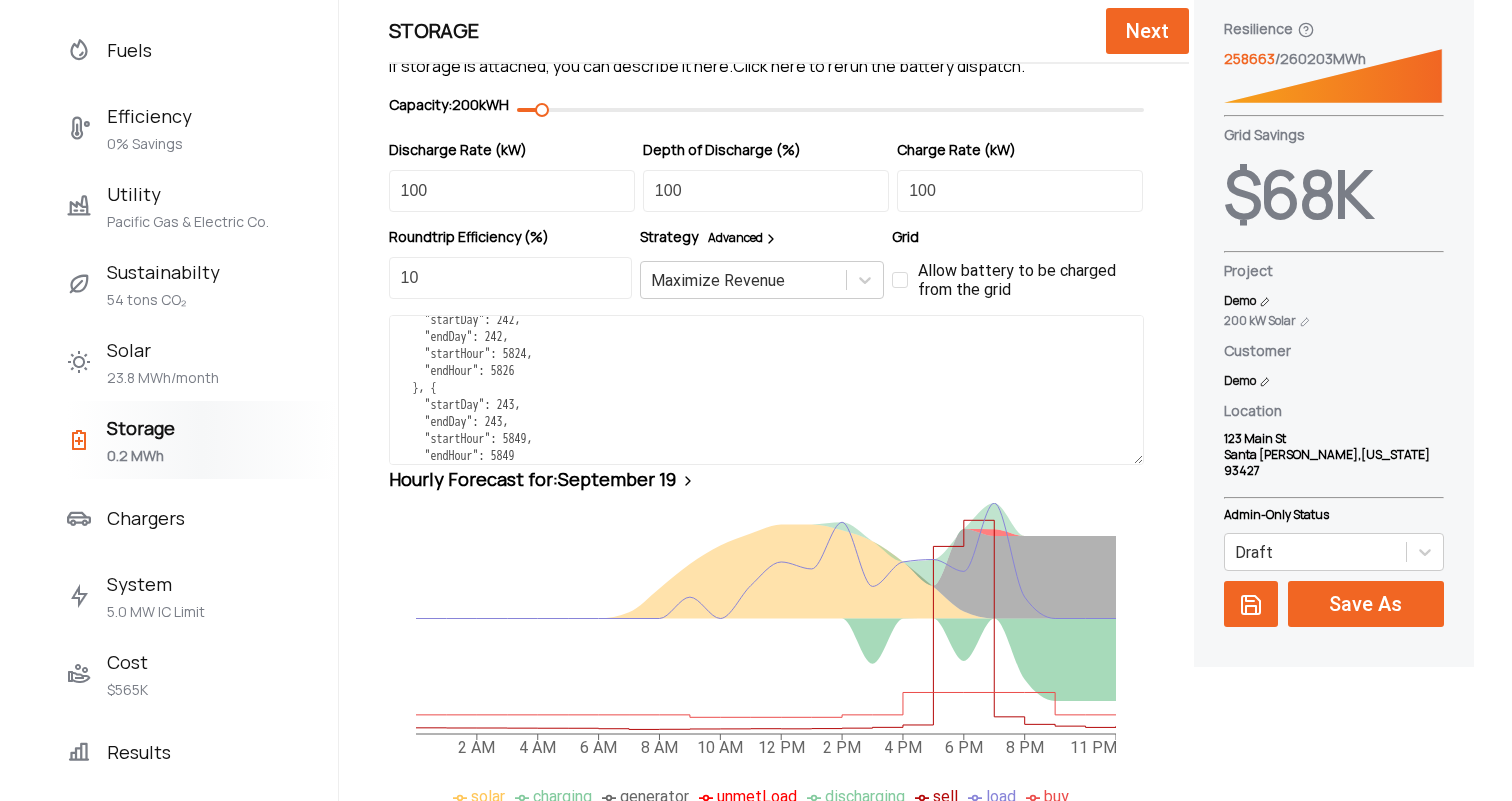 click on "23.8 MWh/month" at bounding box center [163, 378] 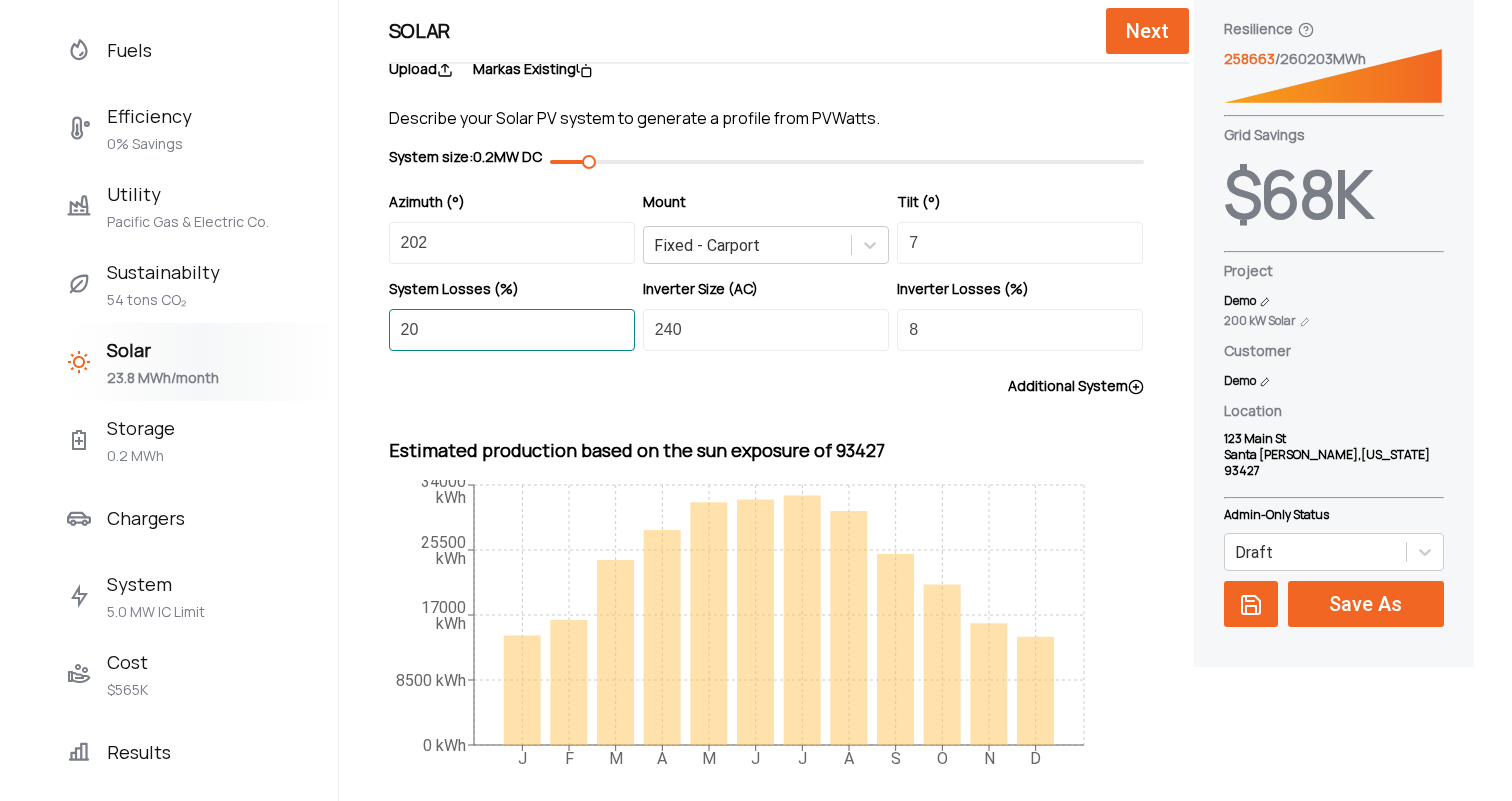 click on "20" at bounding box center [512, 330] 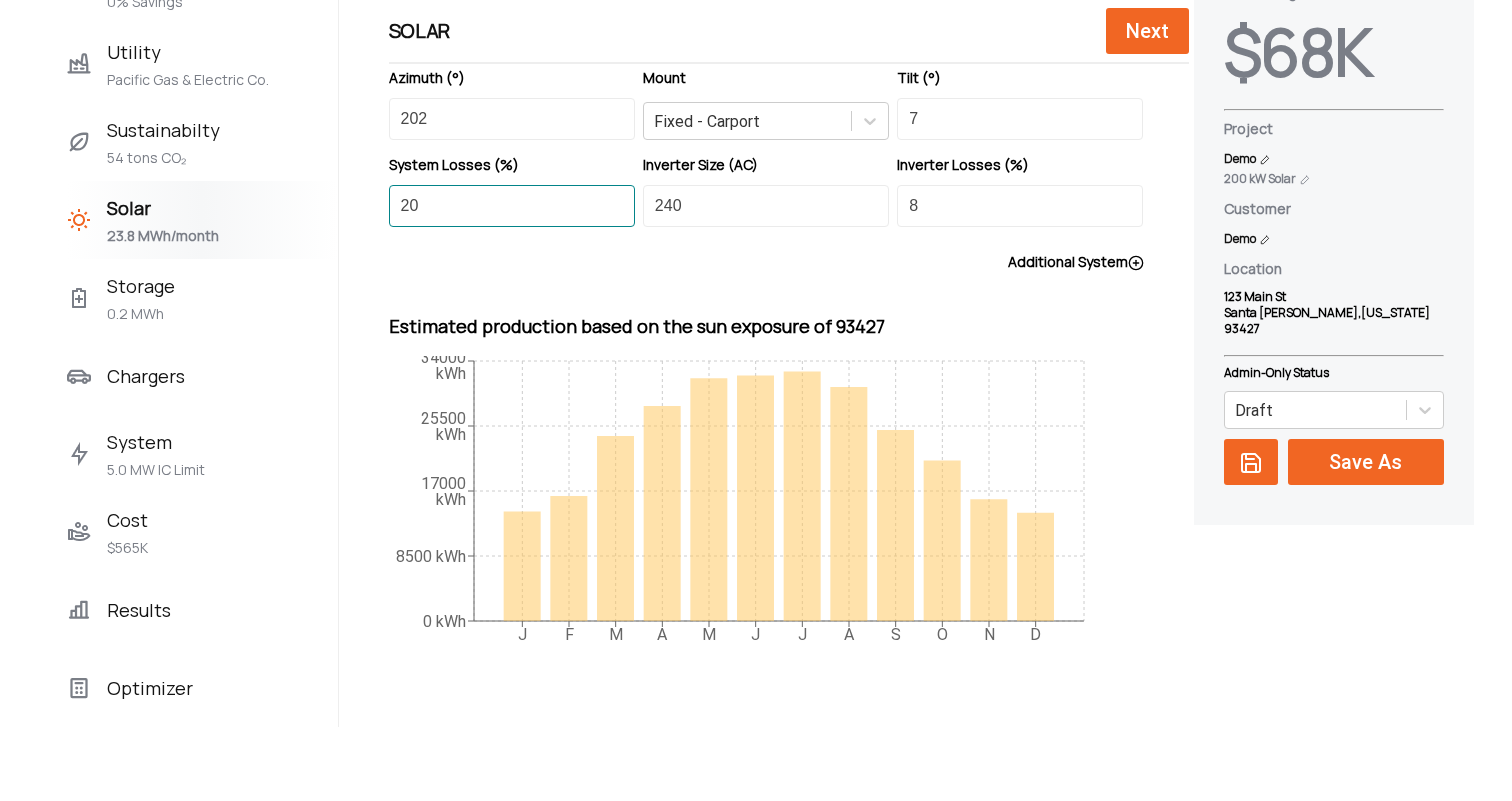 scroll, scrollTop: 339, scrollLeft: 0, axis: vertical 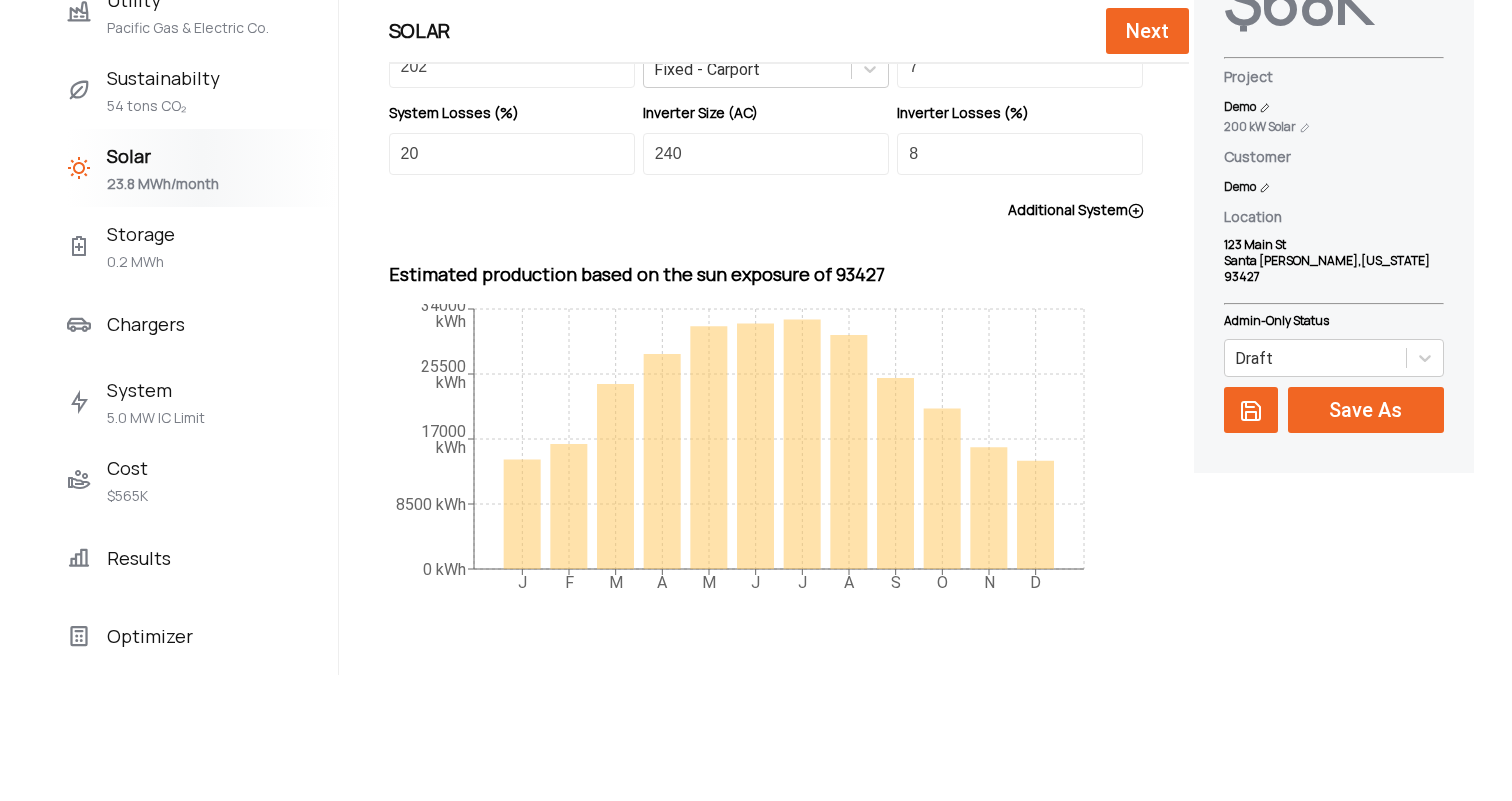click on "Results" at bounding box center (202, 558) 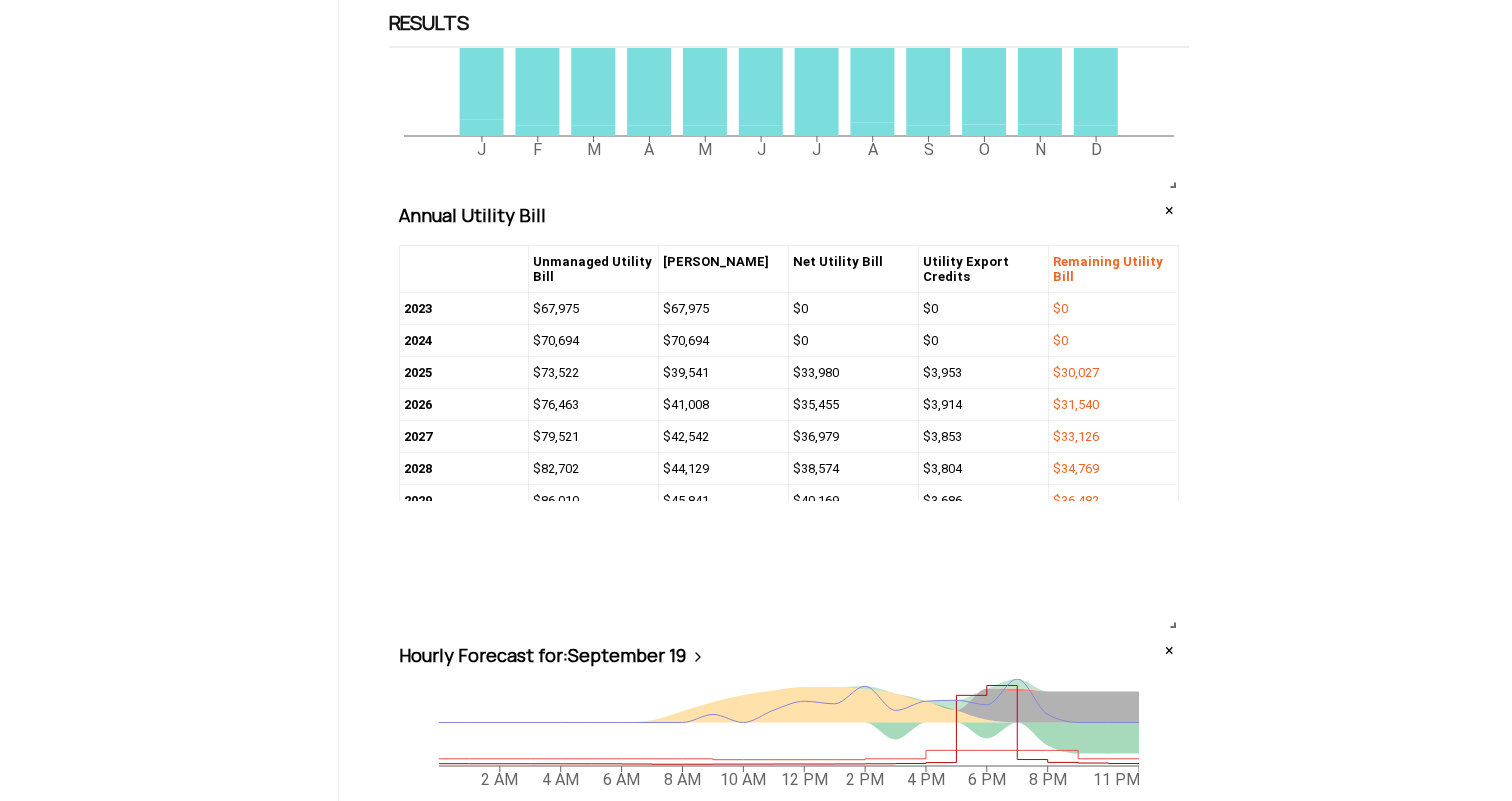 scroll, scrollTop: 1257, scrollLeft: 0, axis: vertical 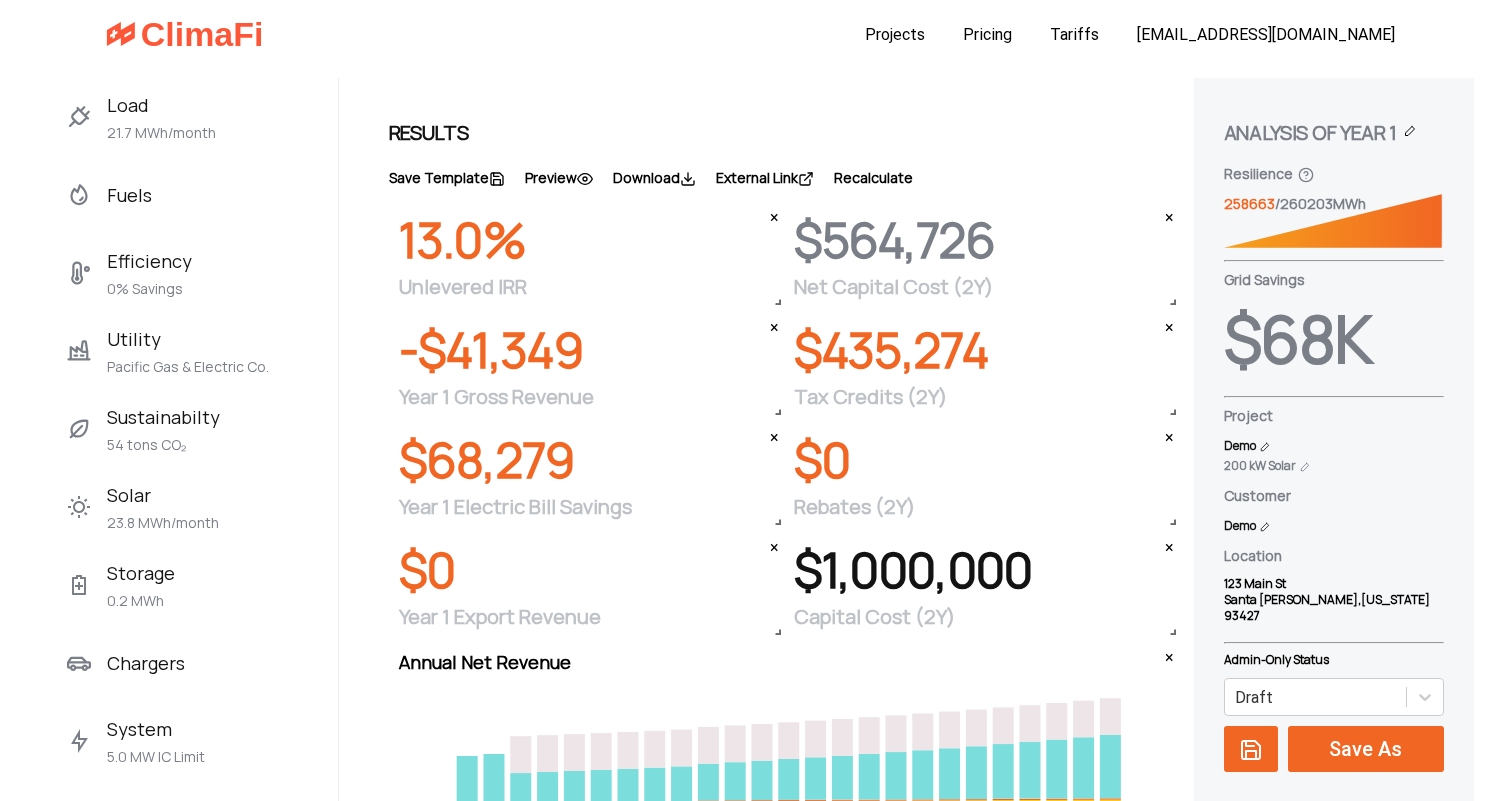 click on "Pacific Gas & Electric Co." at bounding box center (188, 367) 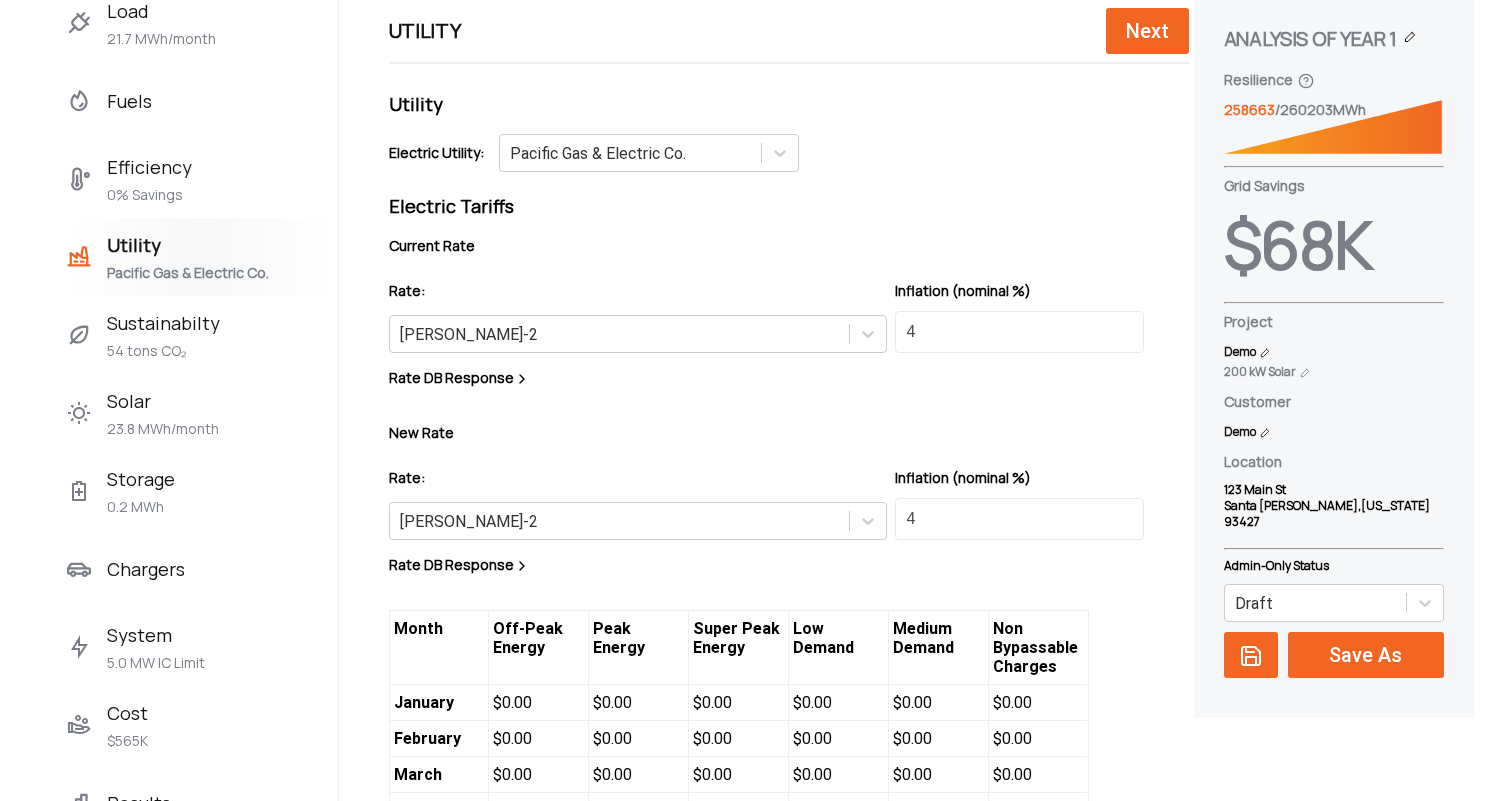 scroll, scrollTop: 140, scrollLeft: 0, axis: vertical 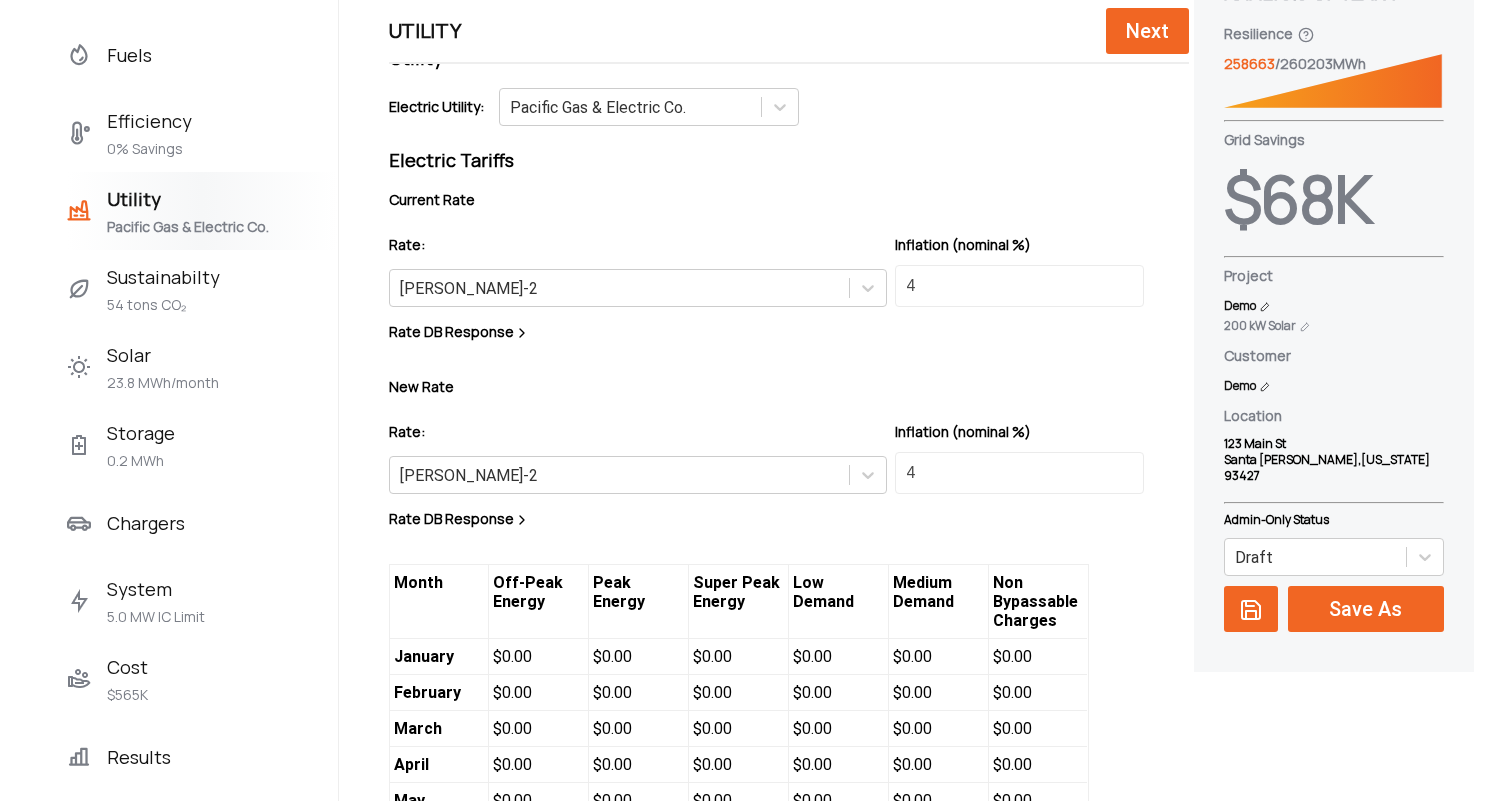 click on "Cost $565K" at bounding box center [202, 679] 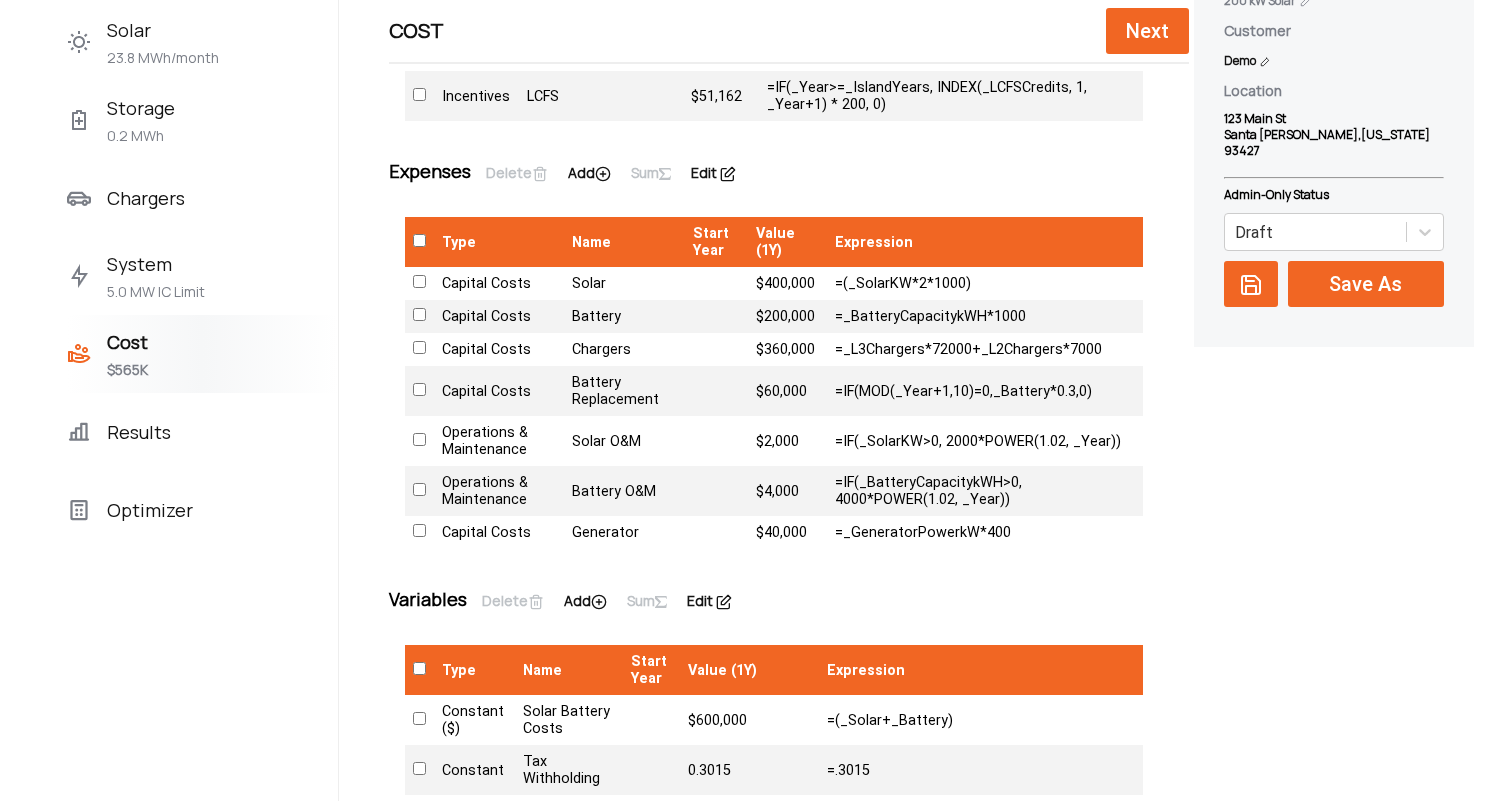 scroll, scrollTop: 501, scrollLeft: 0, axis: vertical 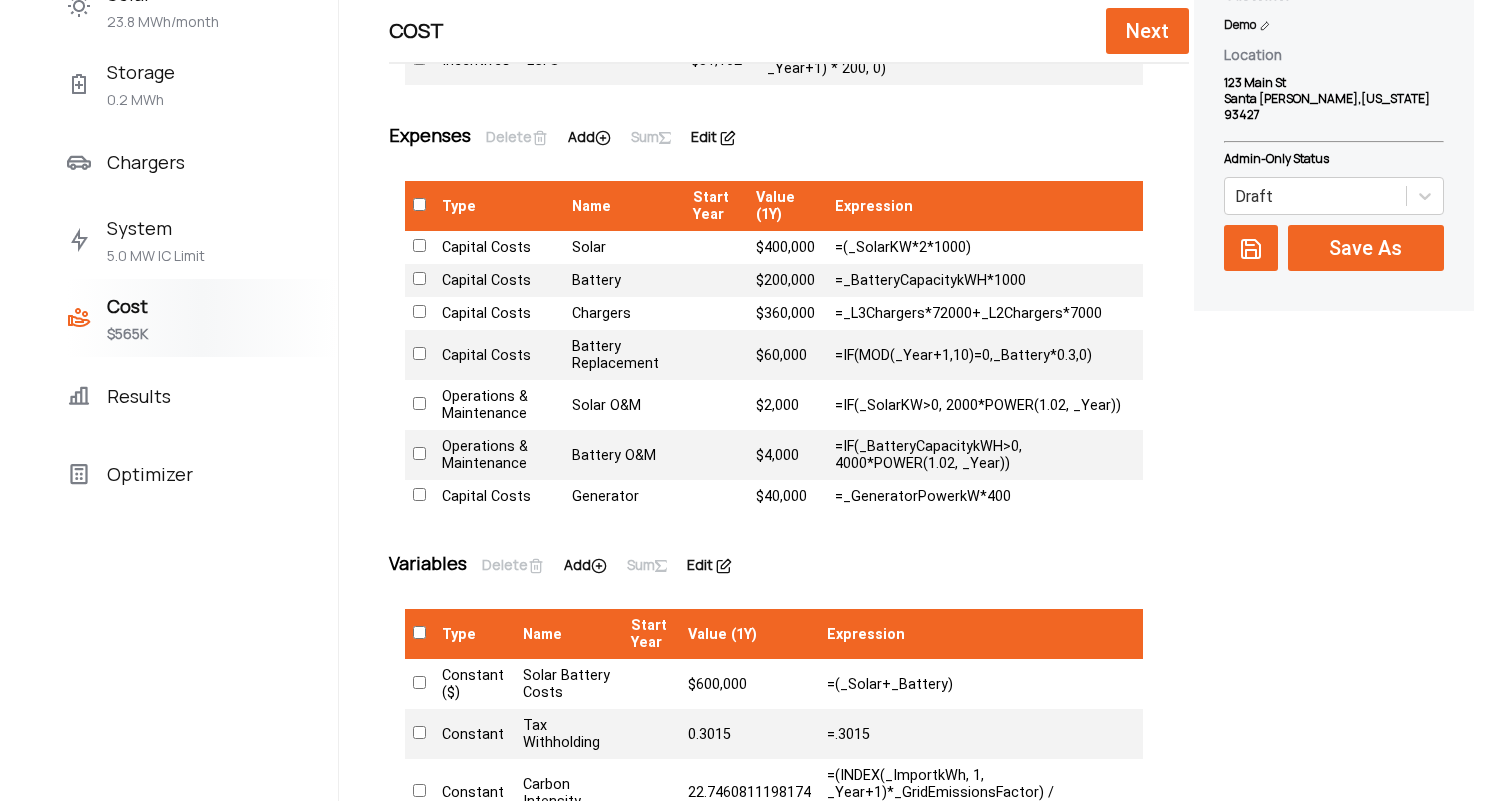 click on "=IF(_SolarKW>0, 2000*POWER(1.02, _Year))" at bounding box center [985, 405] 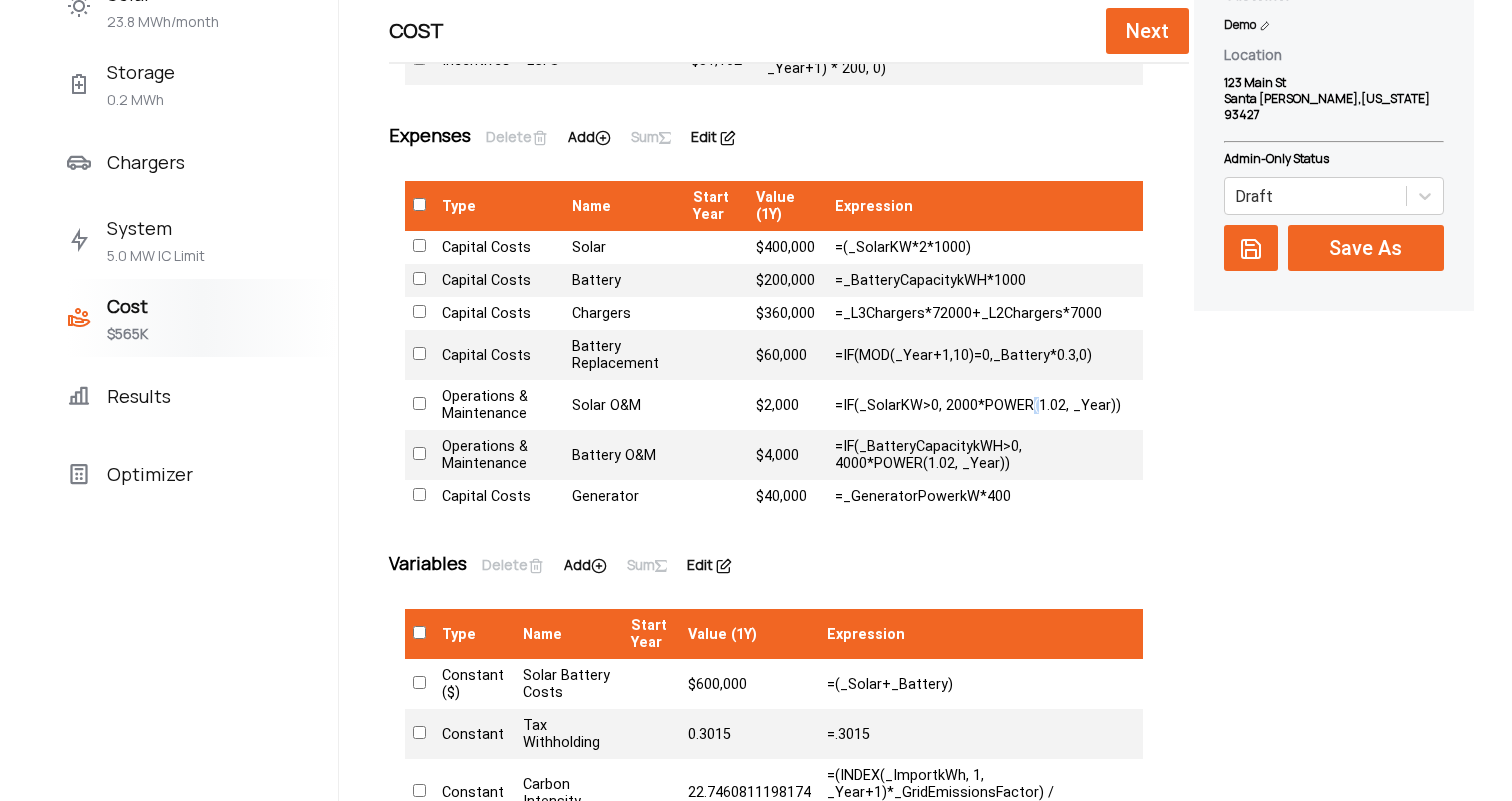 click on "=IF(_SolarKW>0, 2000*POWER(1.02, _Year))" at bounding box center [985, 405] 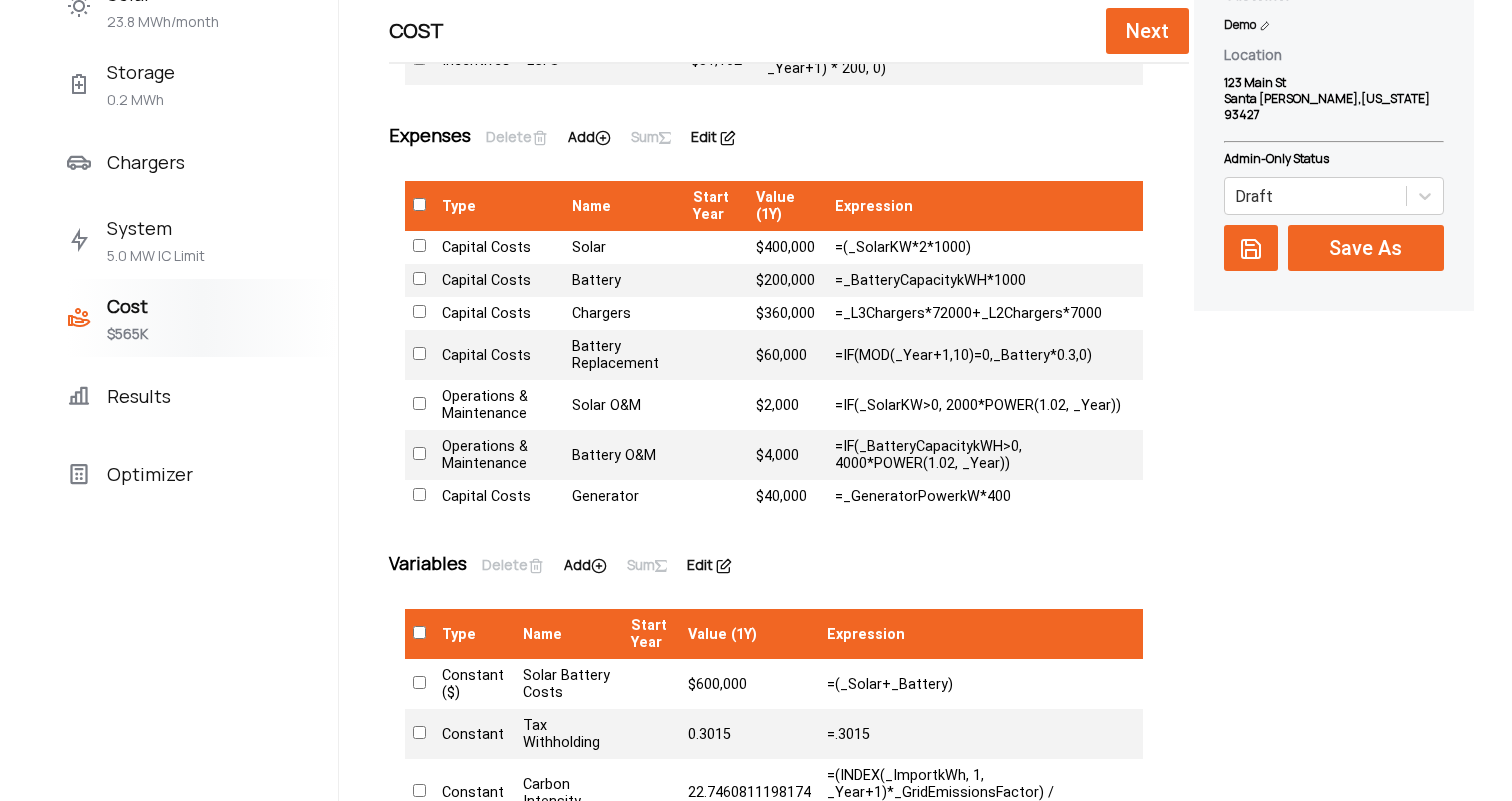click on "=IF(_SolarKW>0, 2000*POWER(1.02, _Year))" at bounding box center [985, 405] 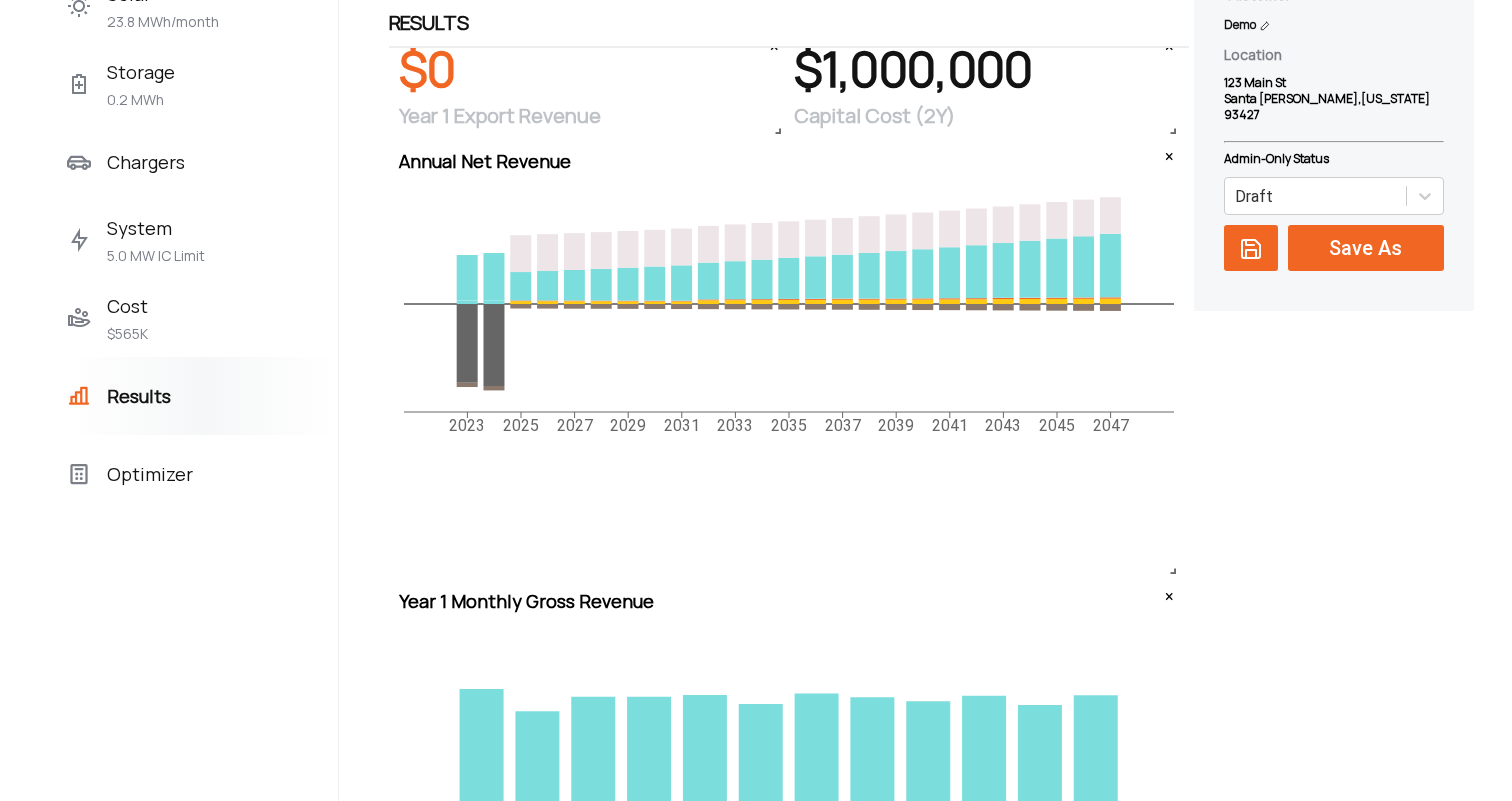 click on "Optimizer" at bounding box center [150, 474] 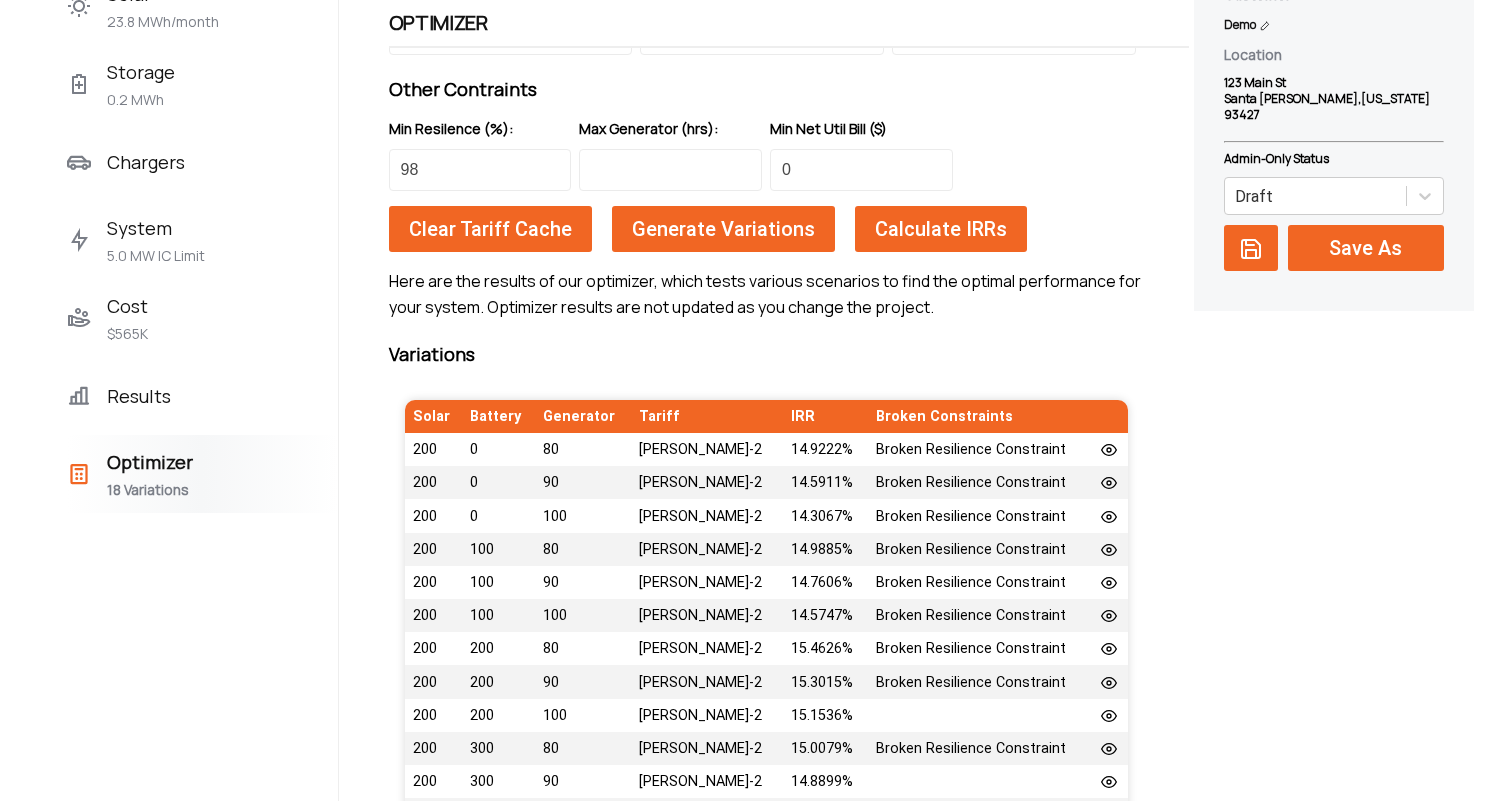 click on "Results" at bounding box center [139, 396] 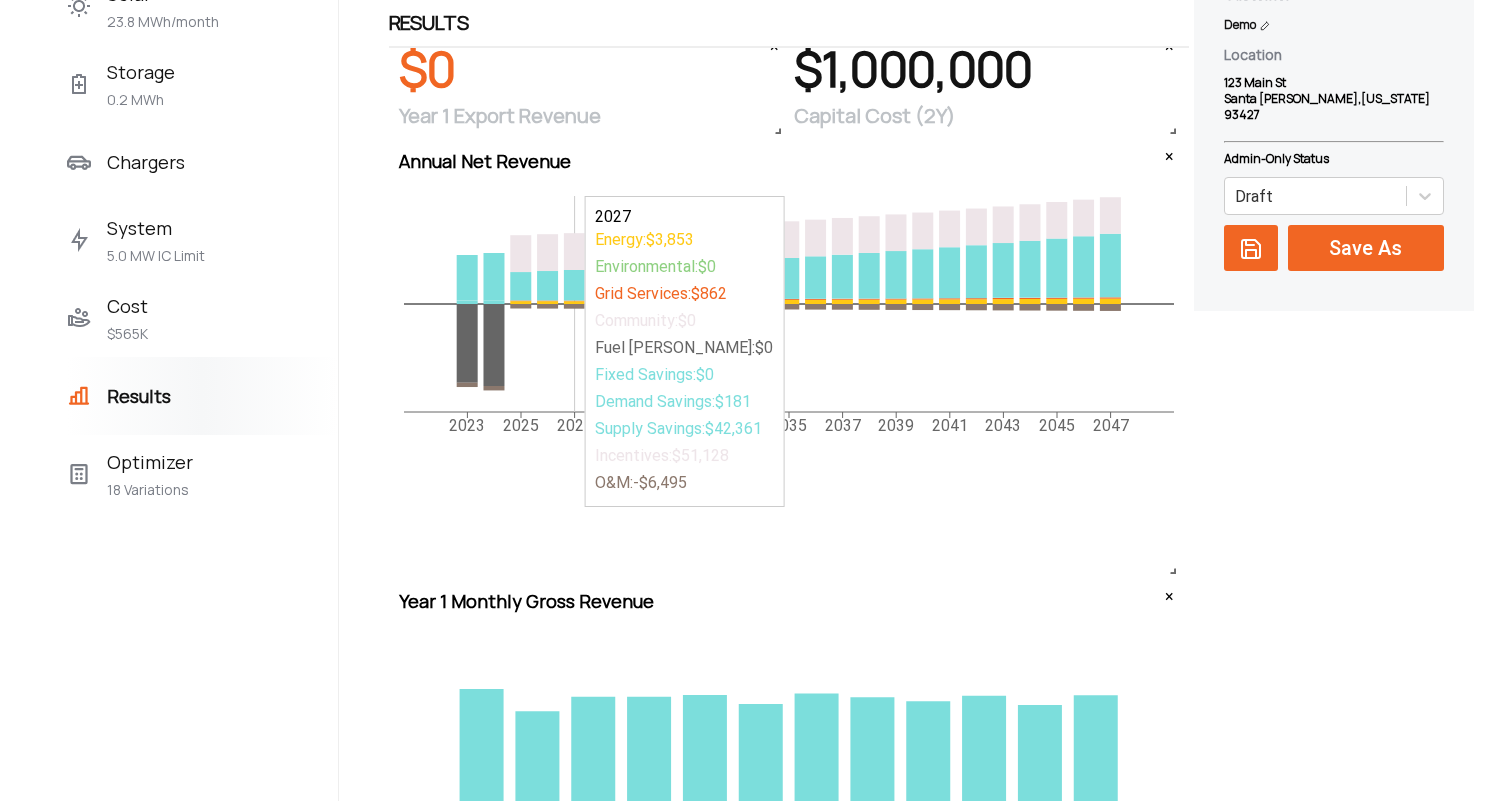 scroll, scrollTop: 0, scrollLeft: 0, axis: both 